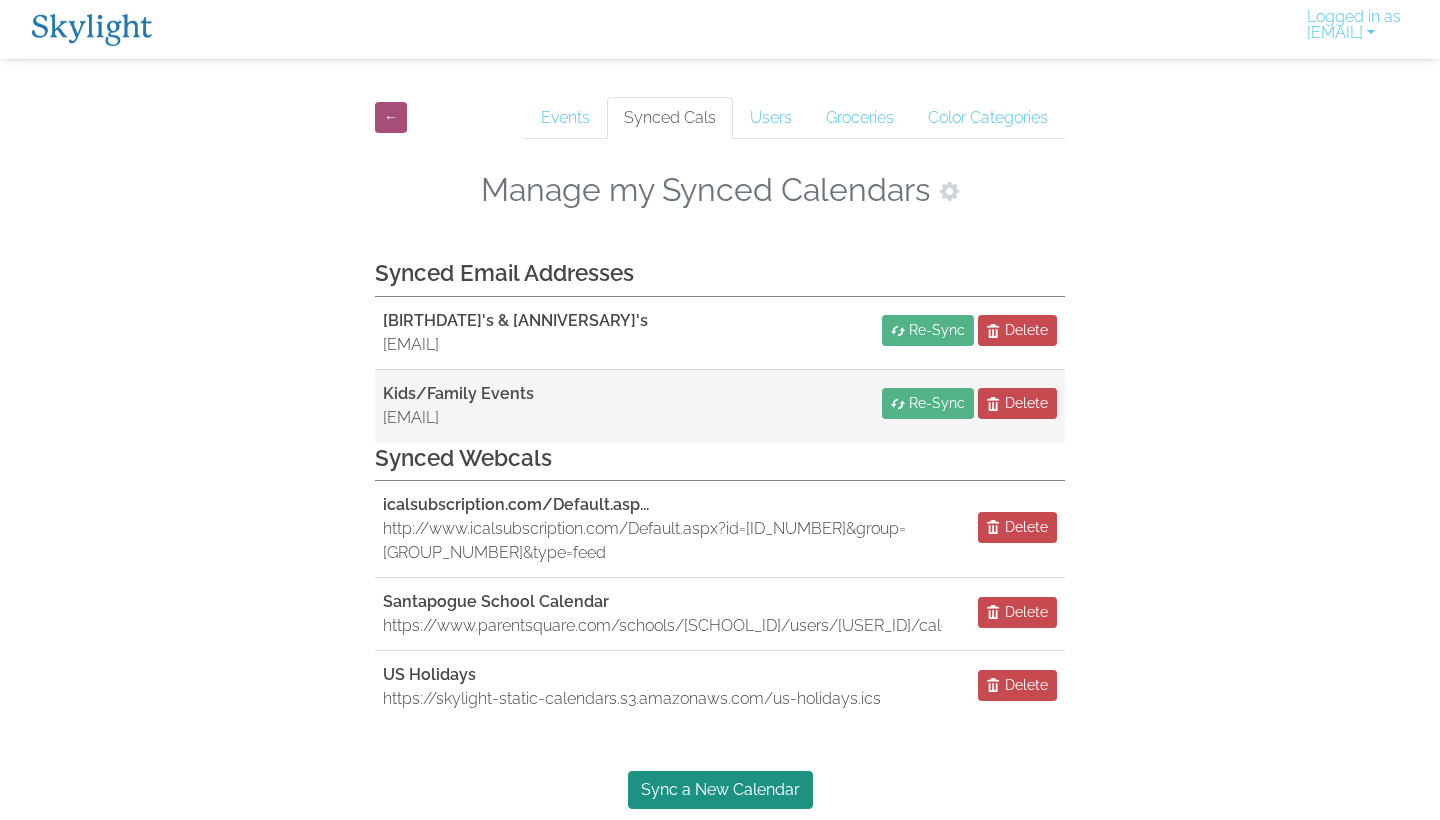 scroll, scrollTop: 0, scrollLeft: 0, axis: both 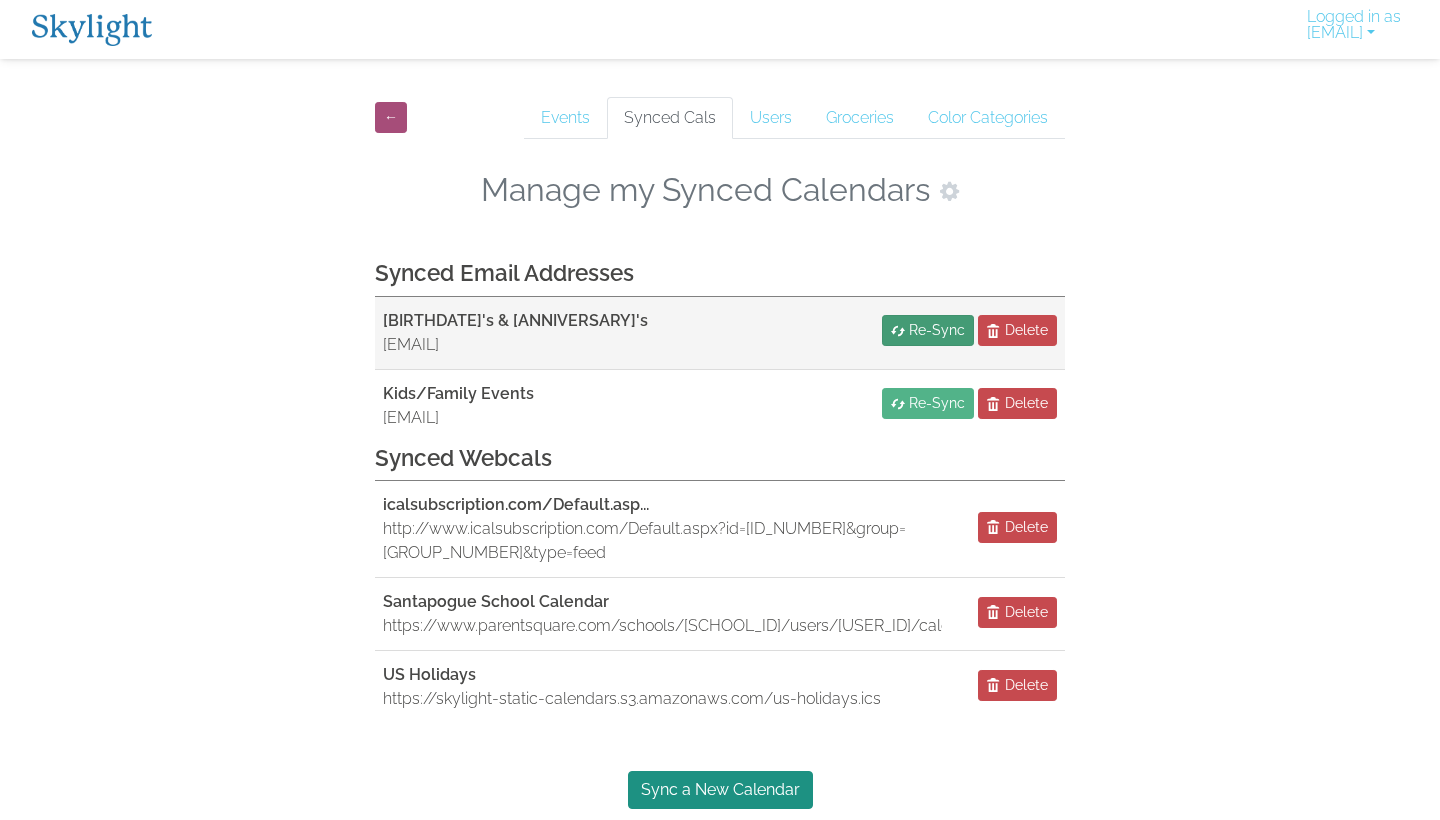 click on "Re-Sync" at bounding box center [937, 330] 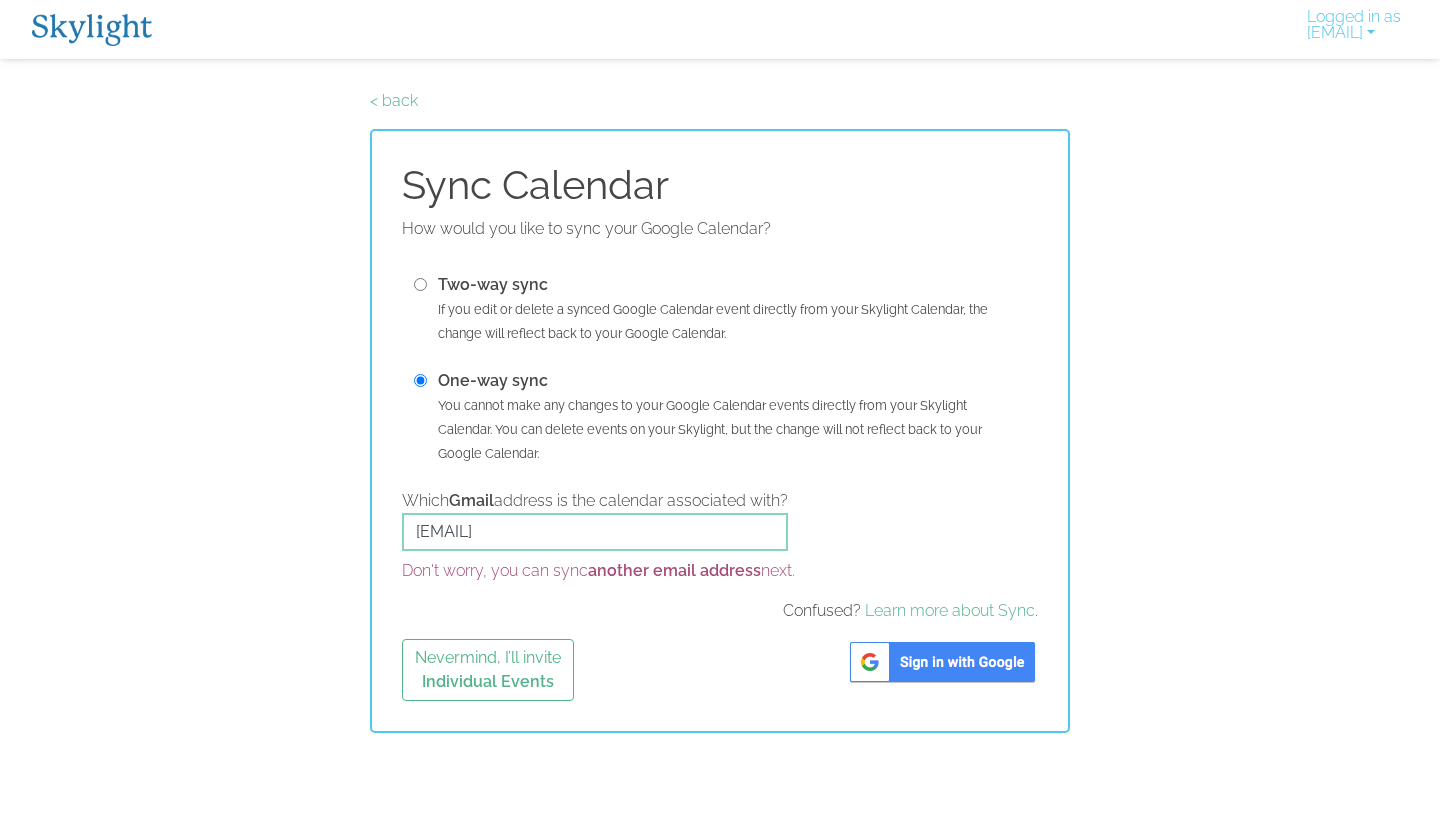 scroll, scrollTop: 0, scrollLeft: 0, axis: both 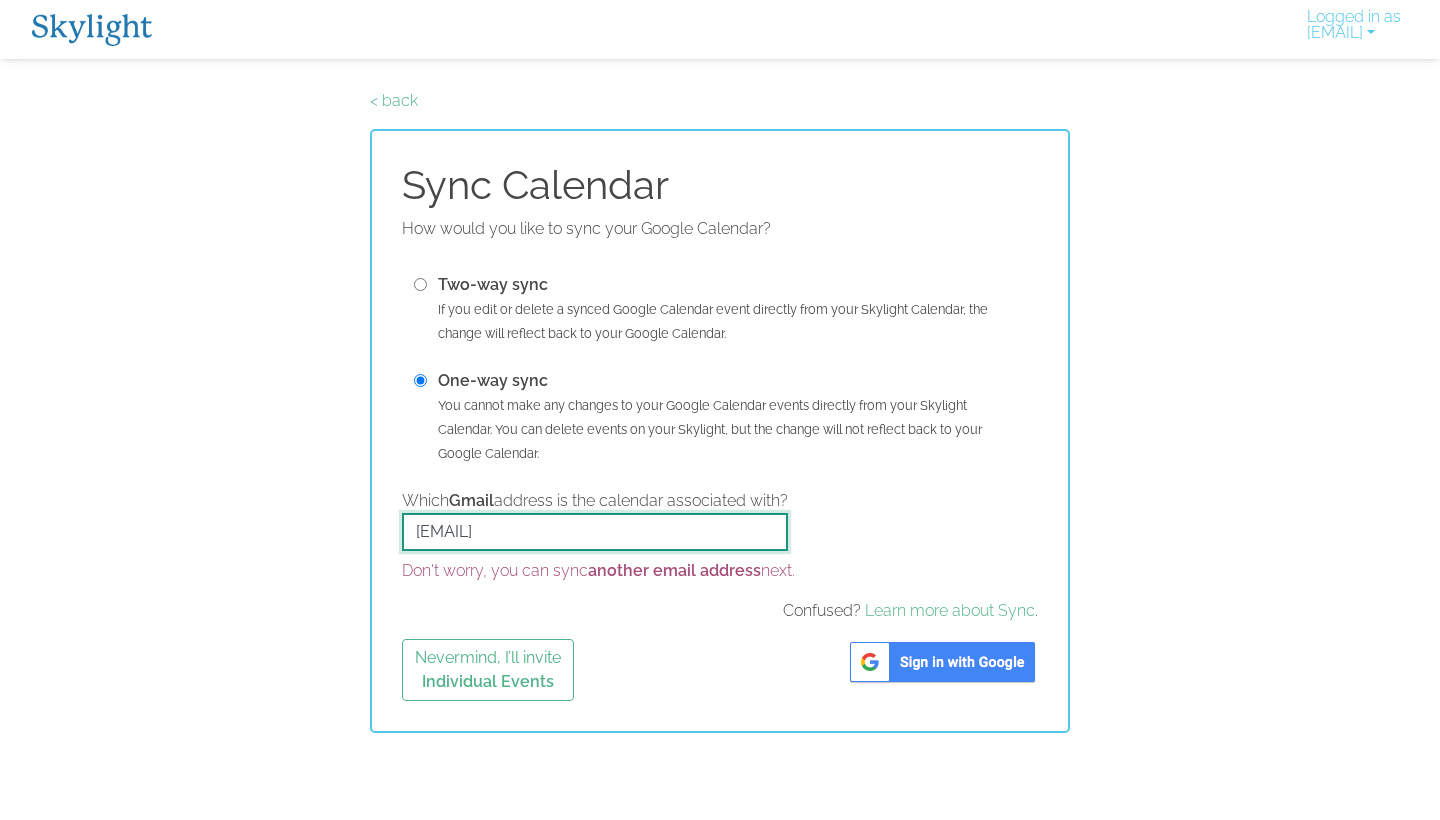 click on "[EMAIL]" at bounding box center (595, 532) 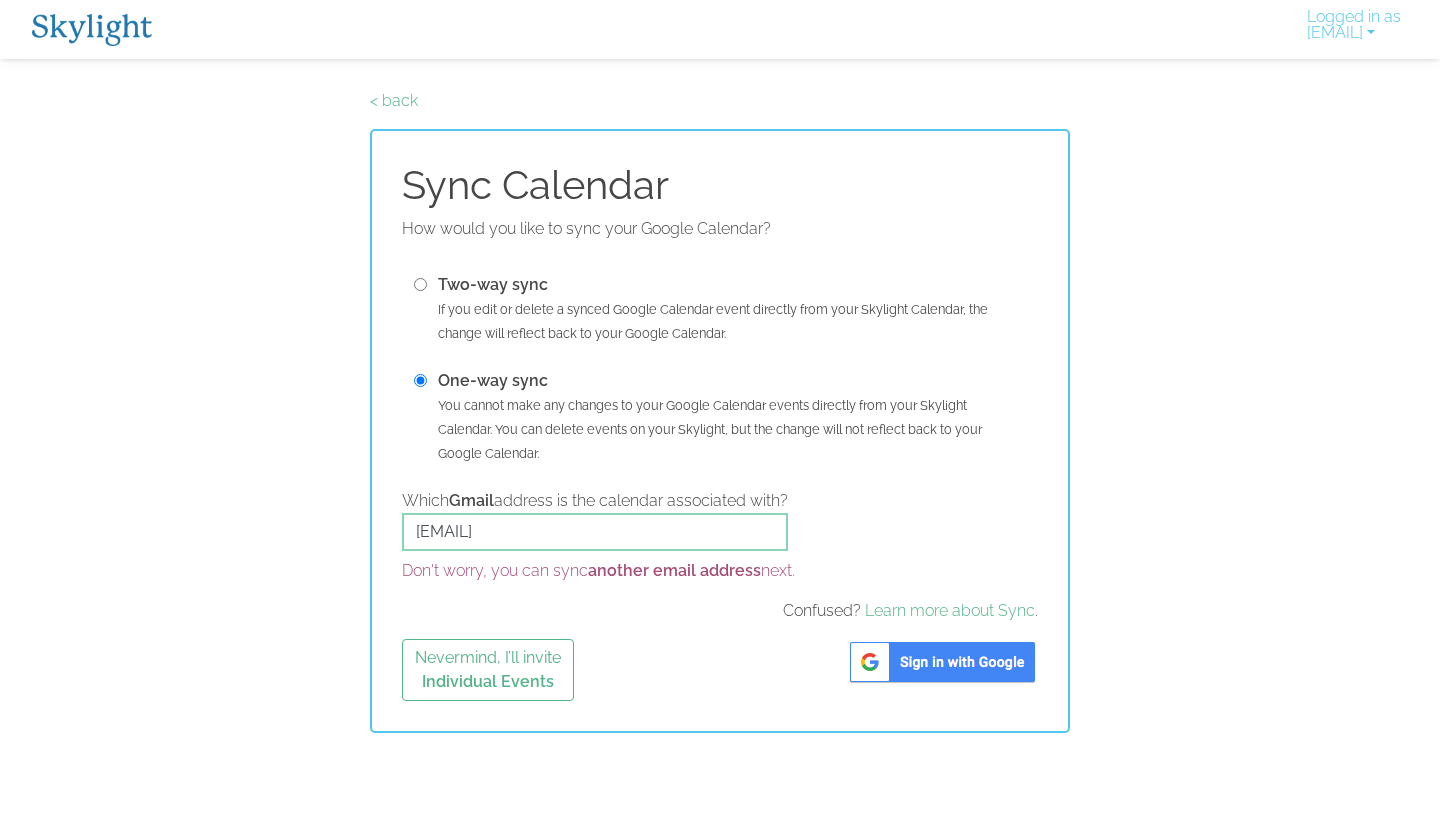 click on "Don't worry, you can sync  another email address  next." at bounding box center [720, 571] 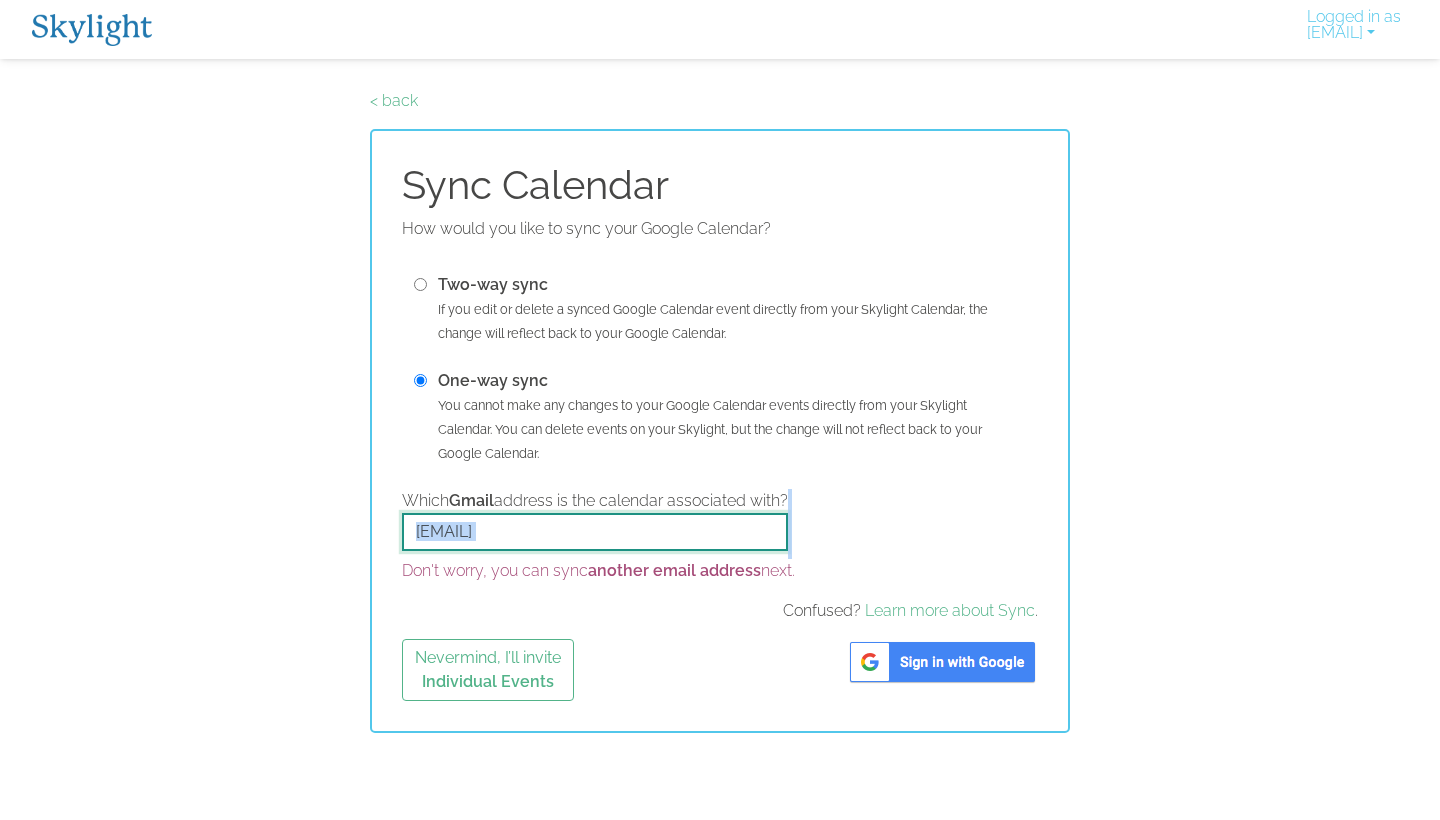 click on "[EMAIL]" at bounding box center (595, 532) 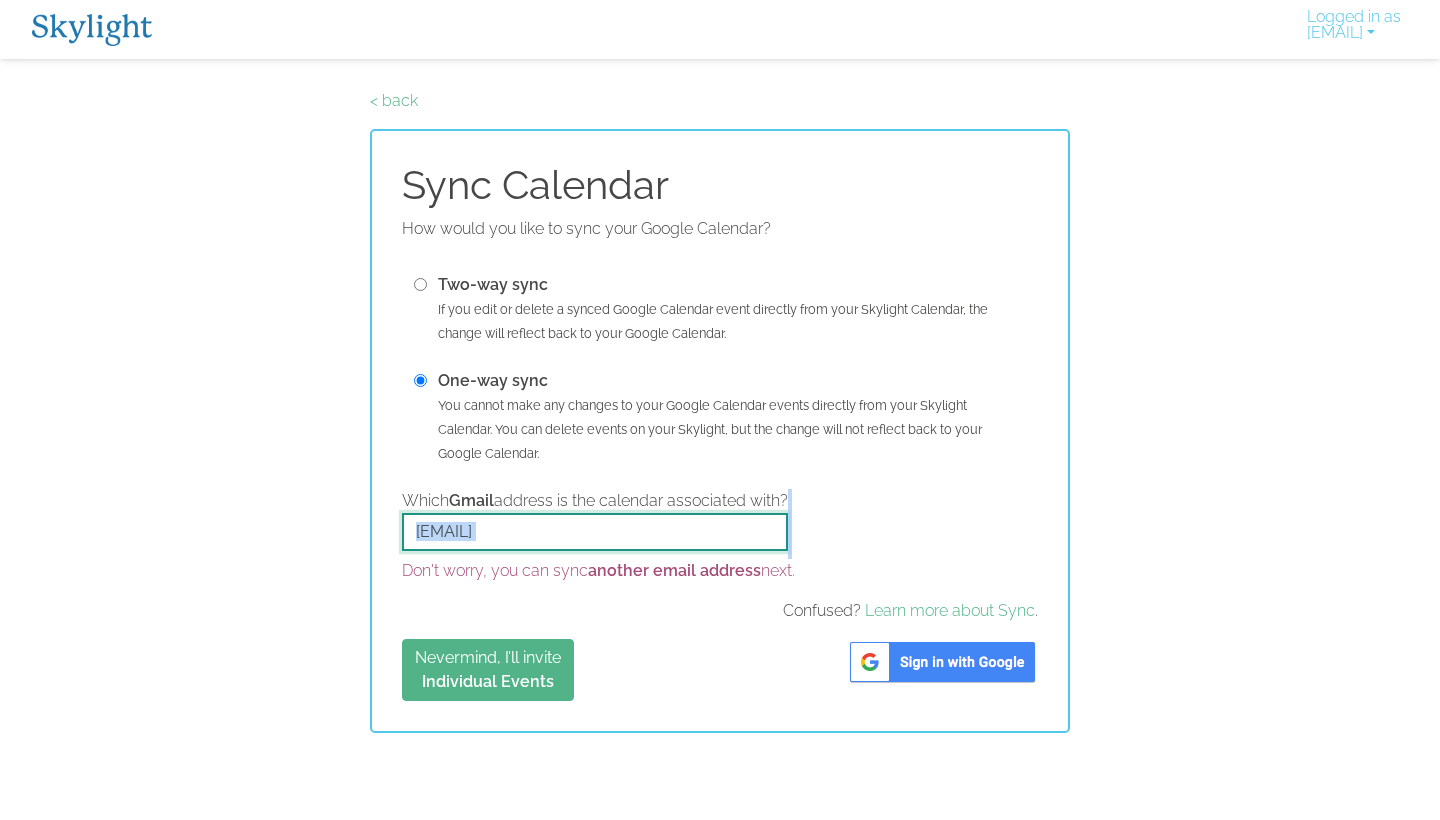 scroll, scrollTop: 0, scrollLeft: 0, axis: both 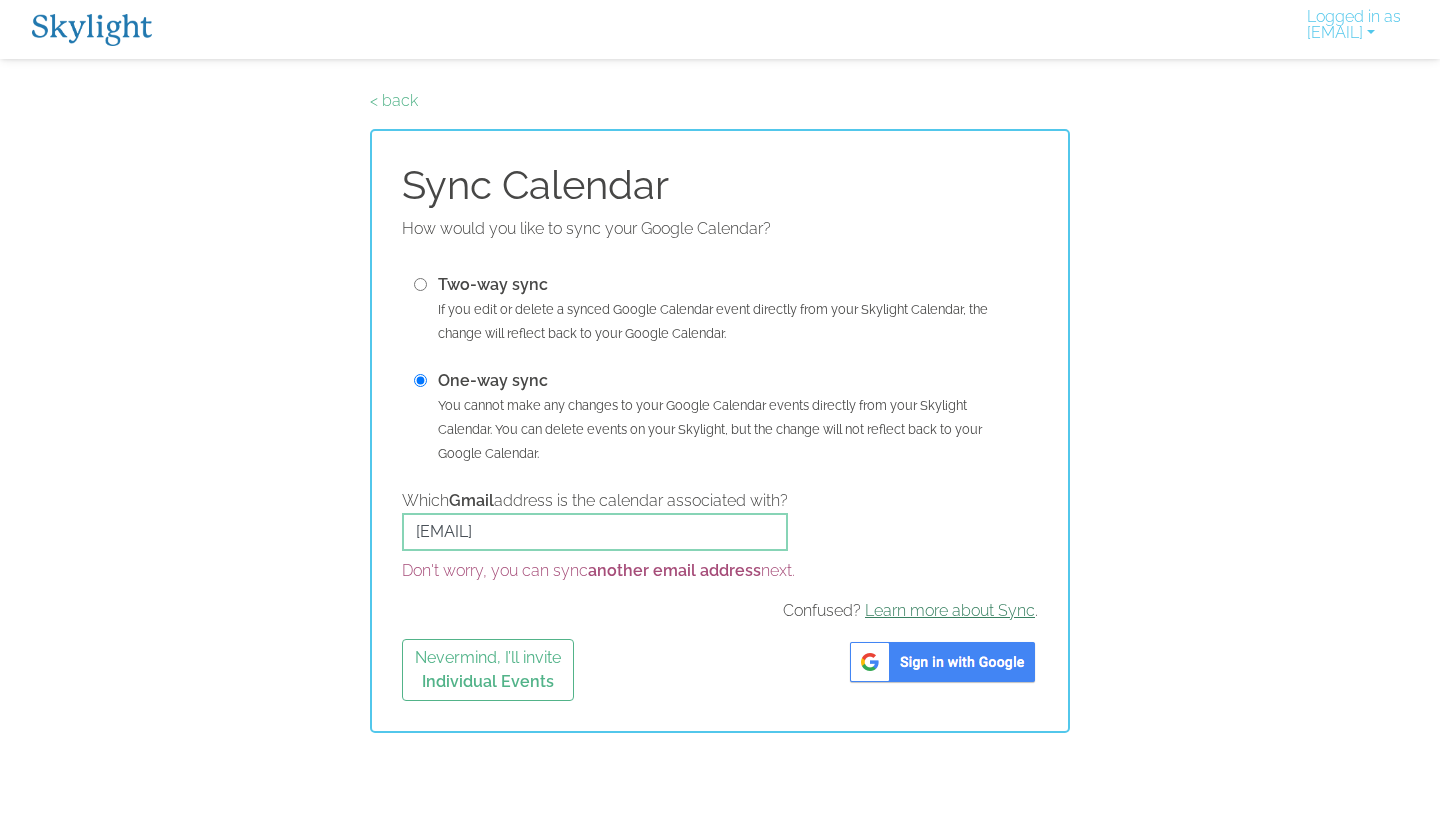 click on "Learn more about Sync" at bounding box center (950, 610) 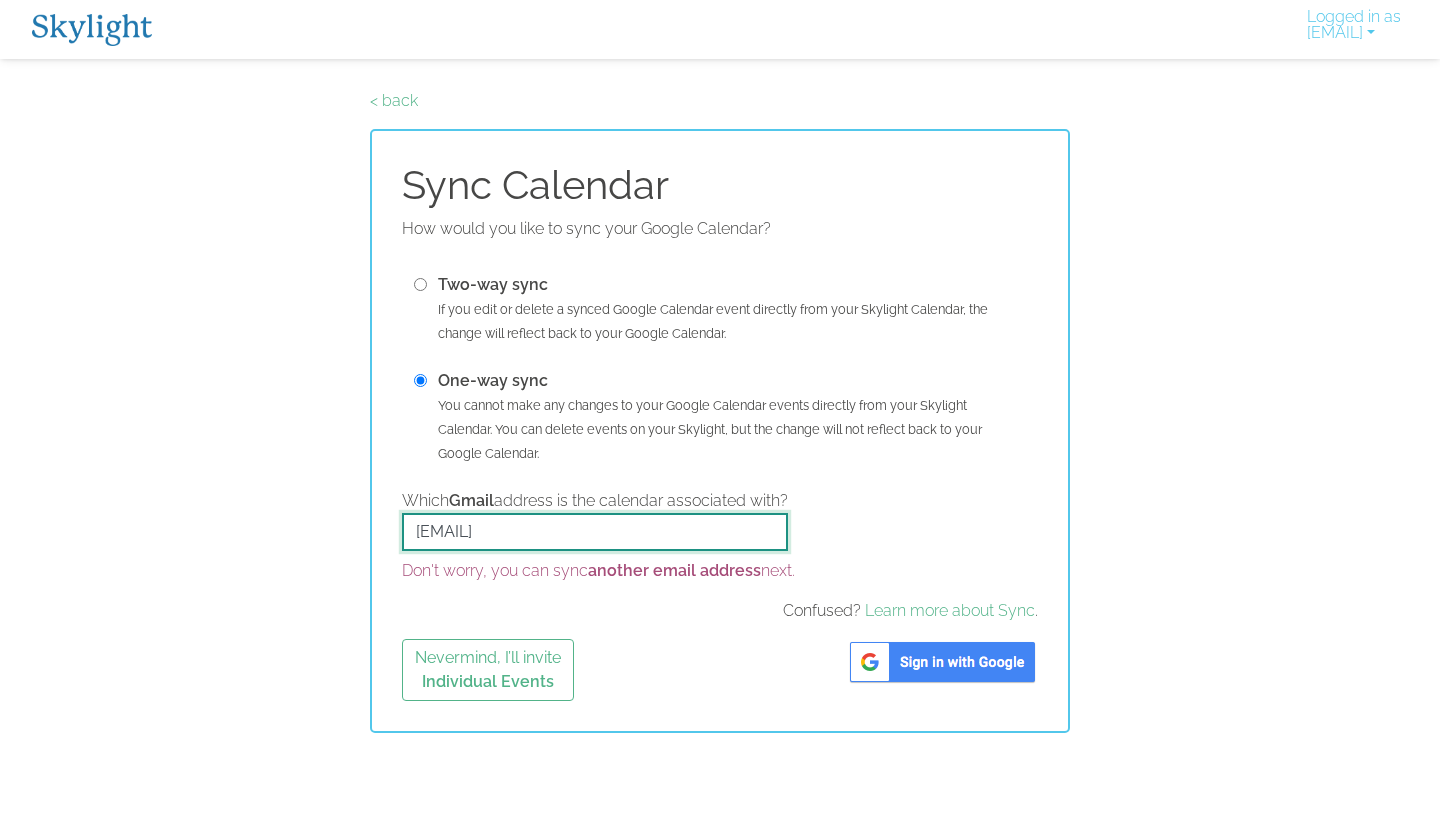 click on "[EMAIL]" at bounding box center [595, 532] 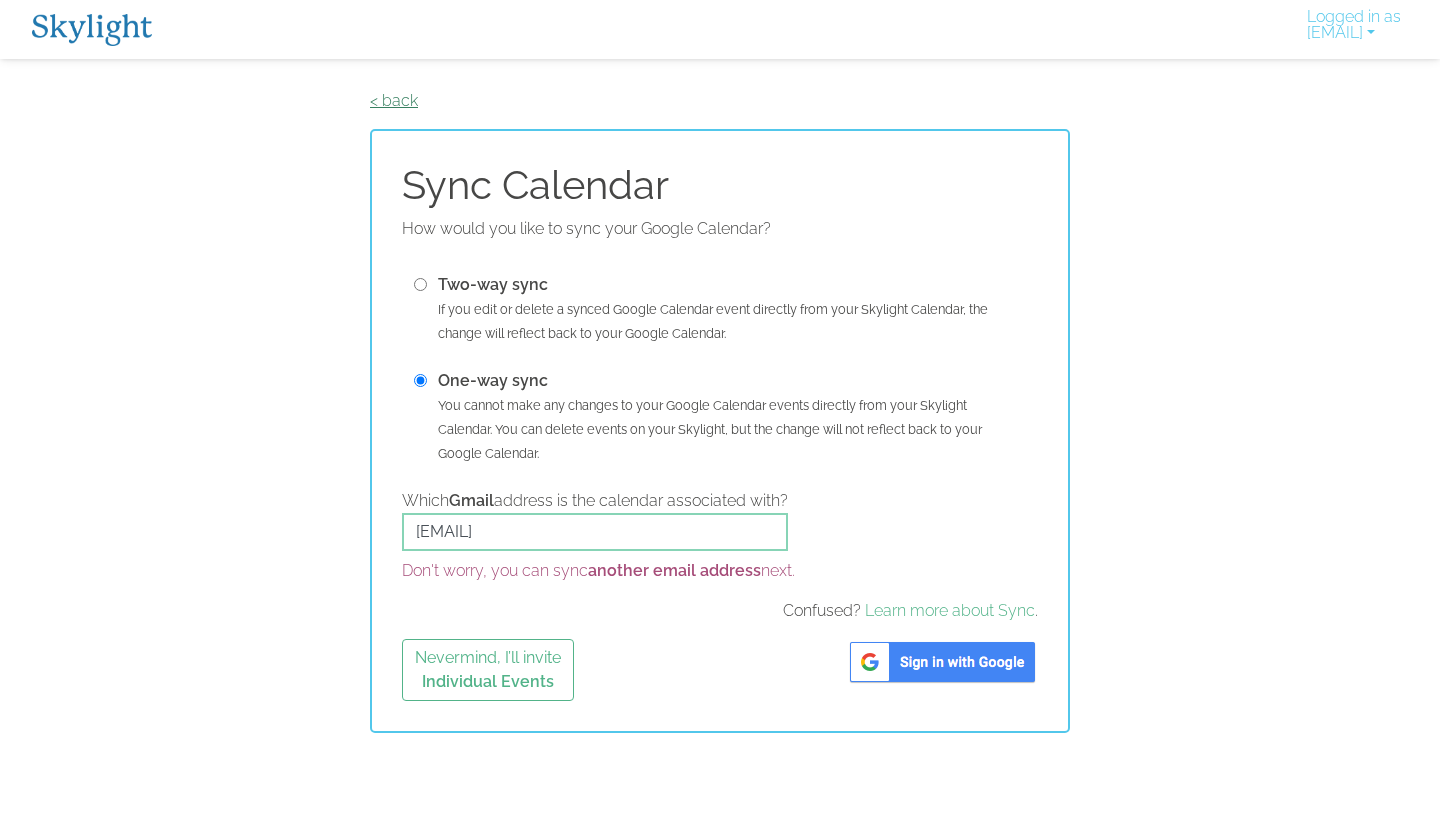 click on "< back" at bounding box center (394, 100) 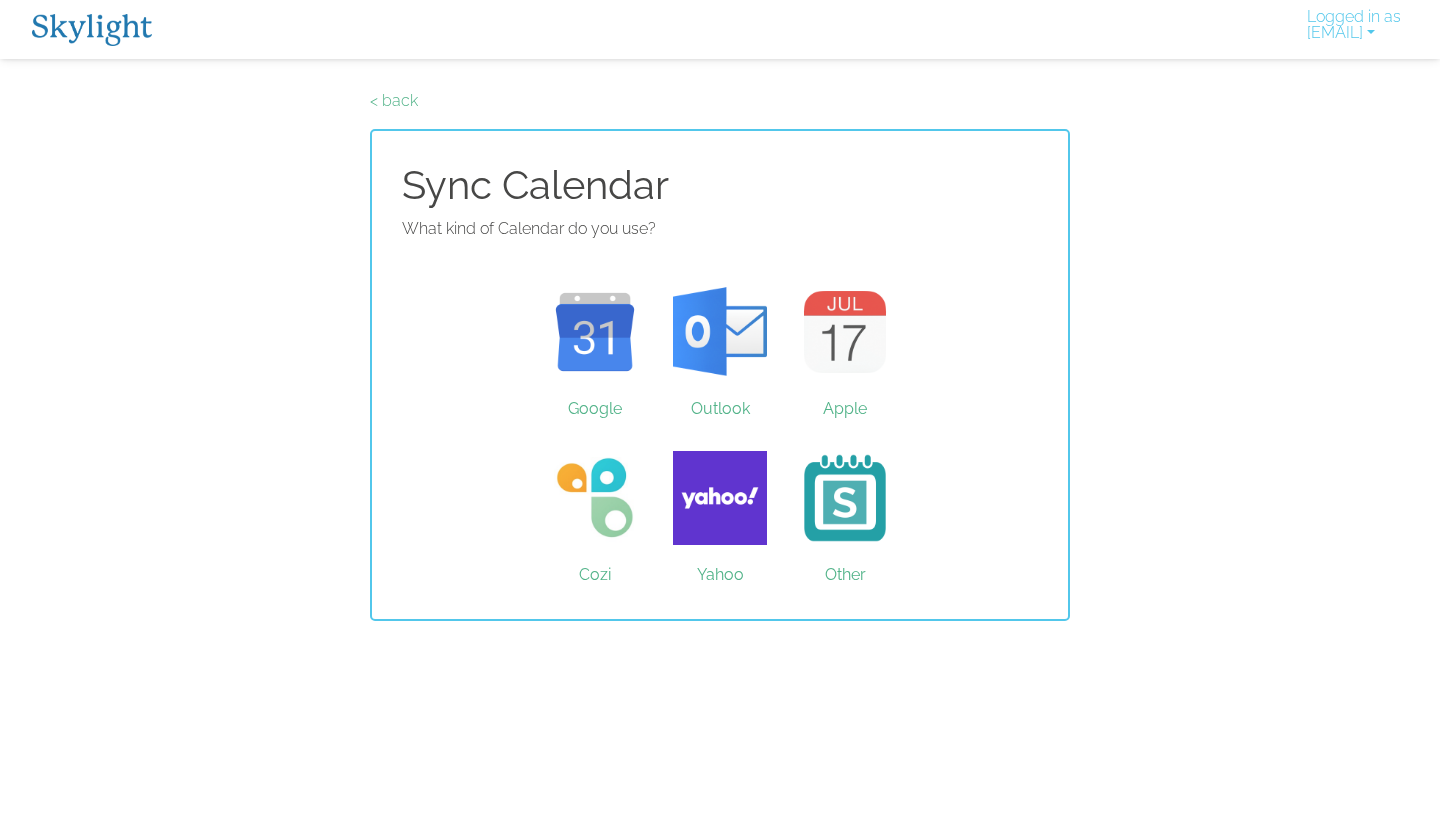 click on "< back" at bounding box center [394, 100] 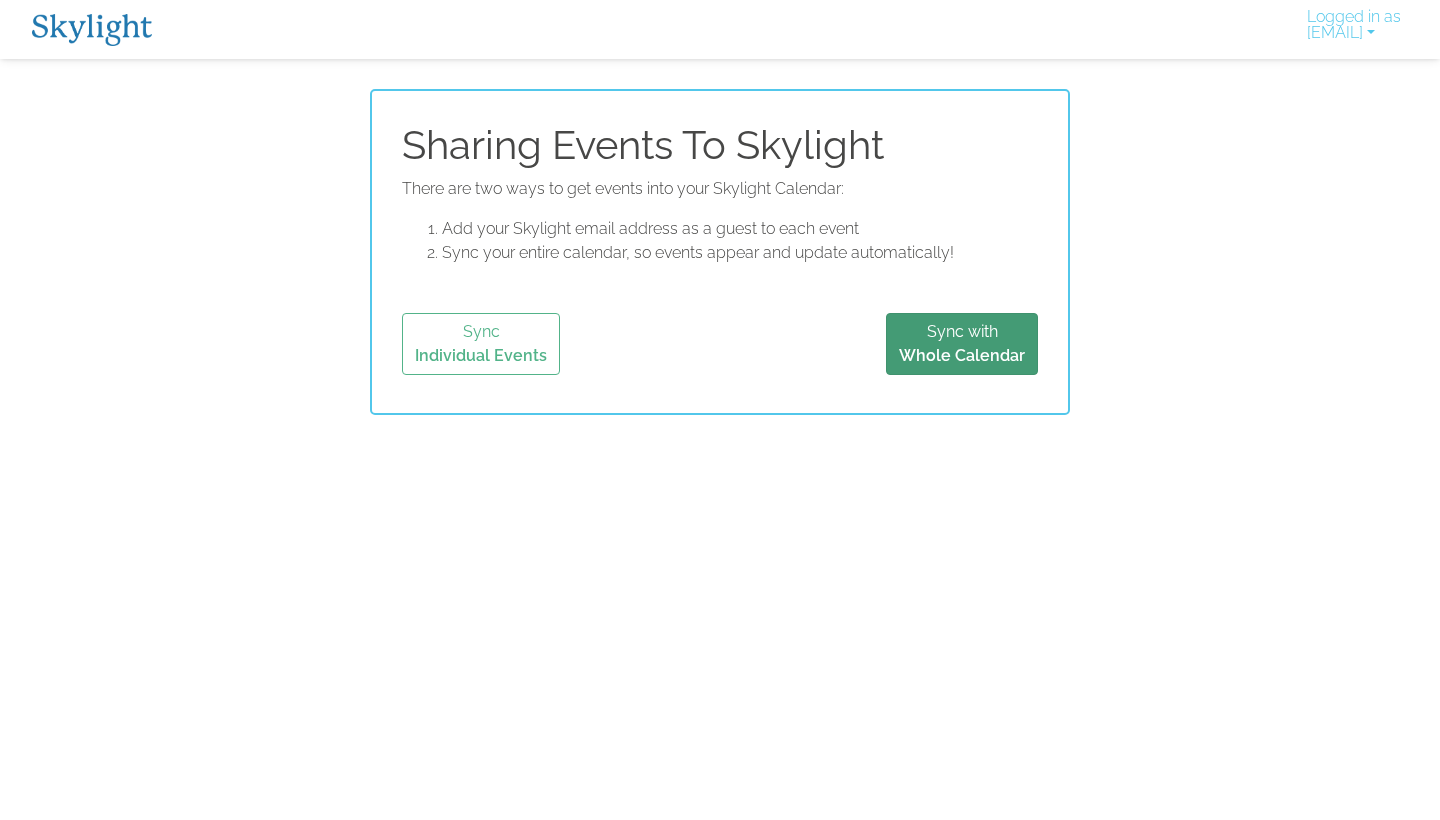 click on "Whole Calendar" at bounding box center [962, 355] 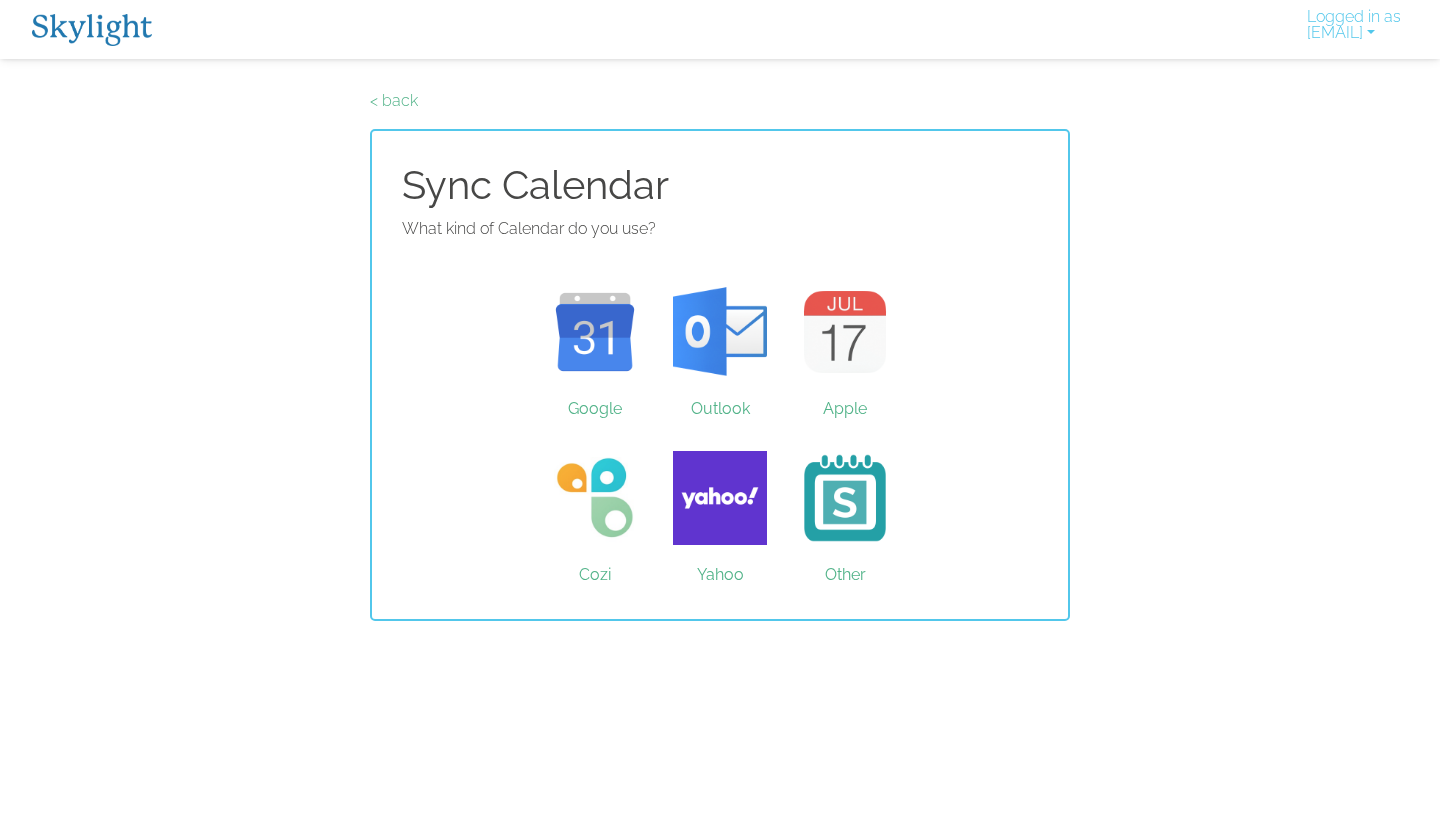 click on "< back" at bounding box center [394, 100] 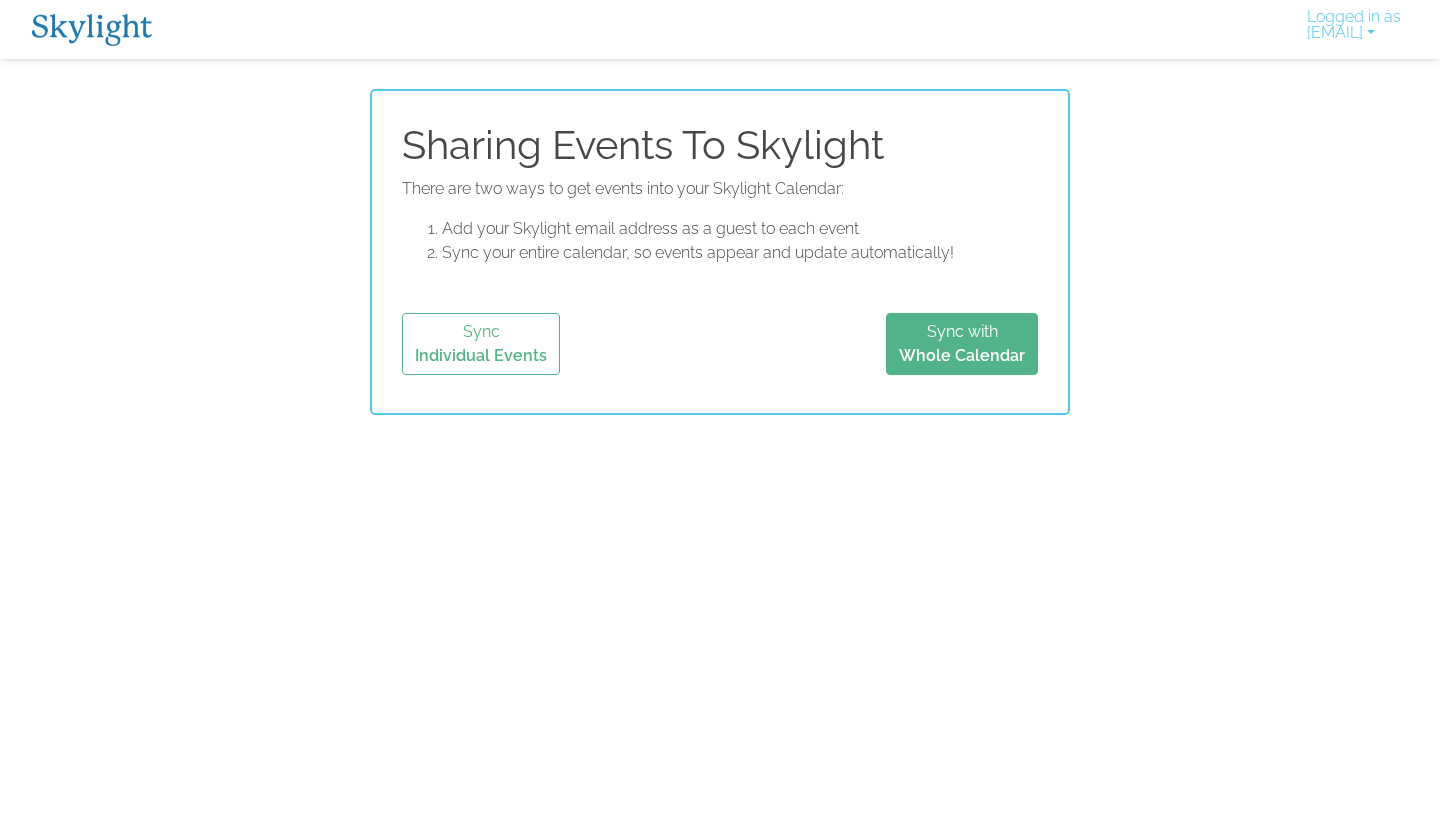 click at bounding box center (92, 30) 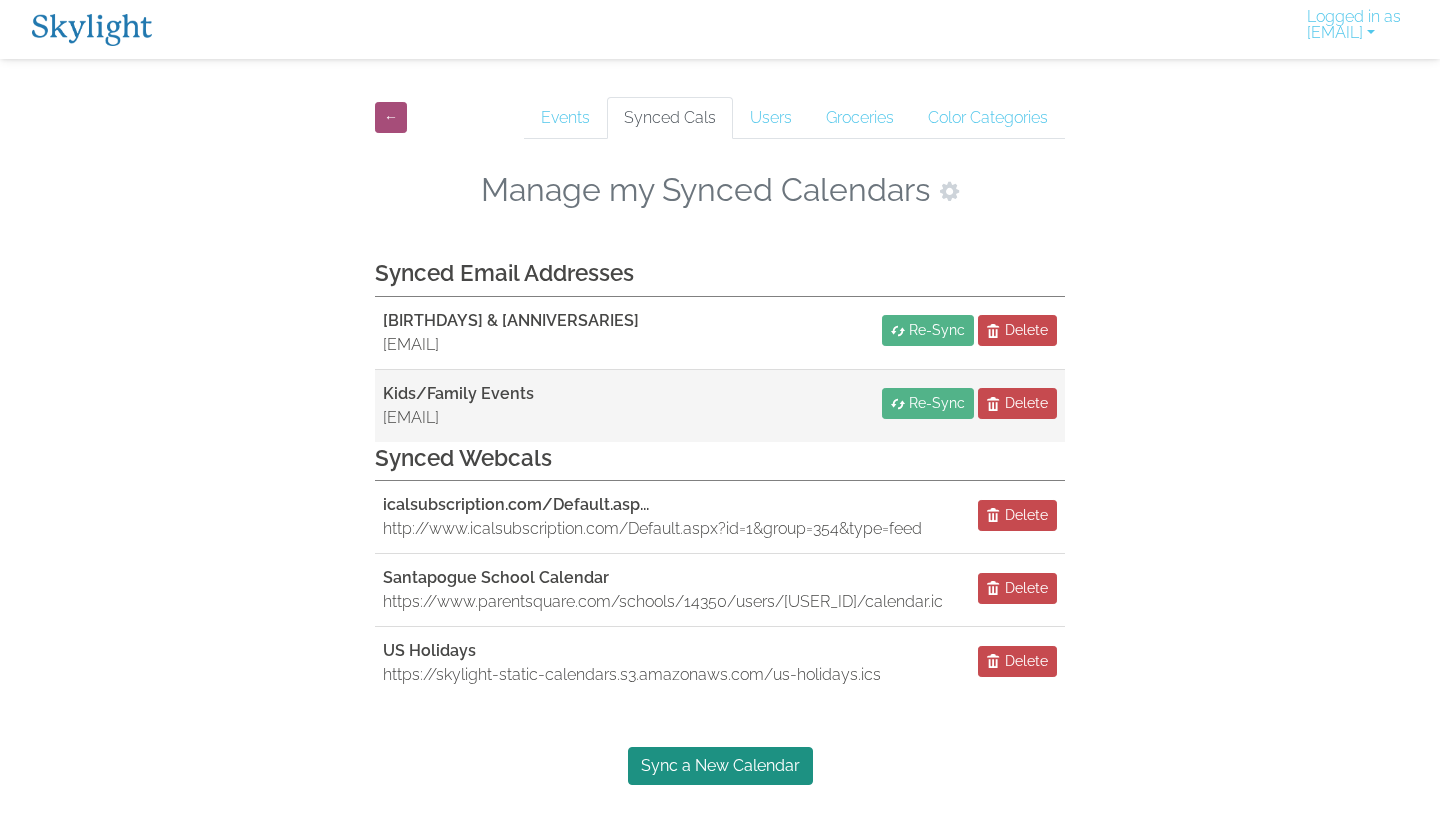 scroll, scrollTop: 0, scrollLeft: 0, axis: both 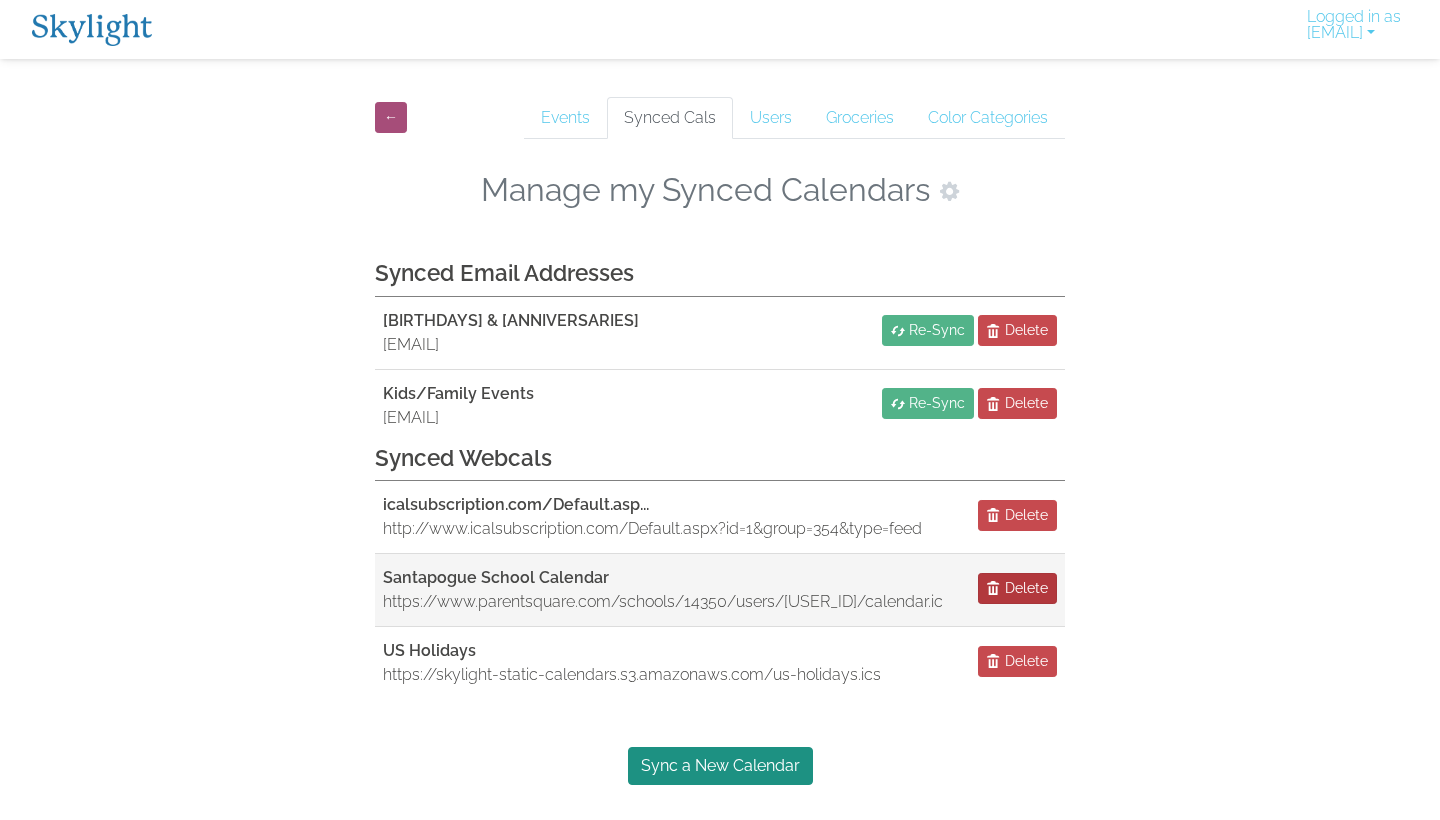 click on "Delete" at bounding box center (1026, 588) 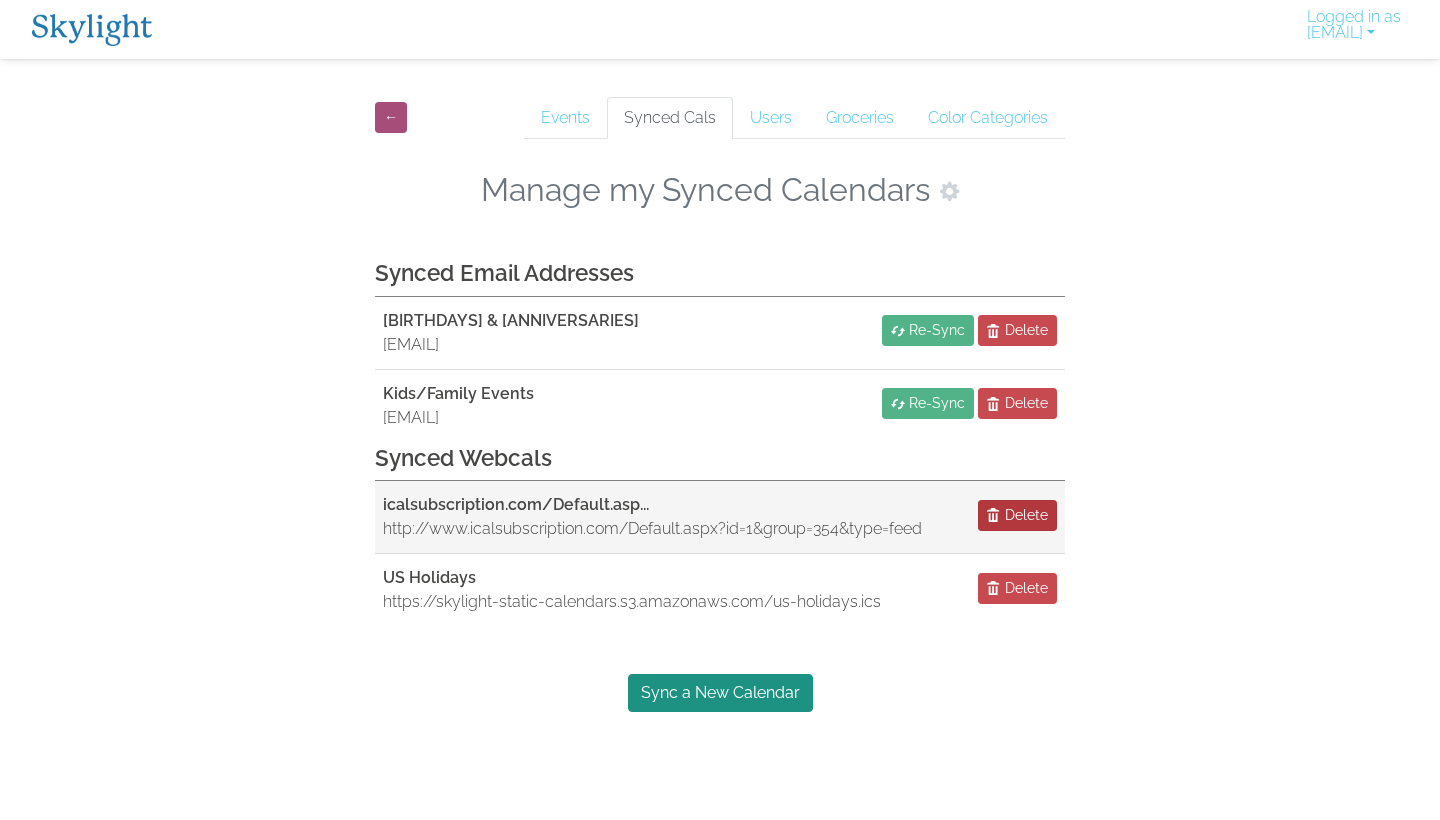 click on "Delete" at bounding box center (1026, 515) 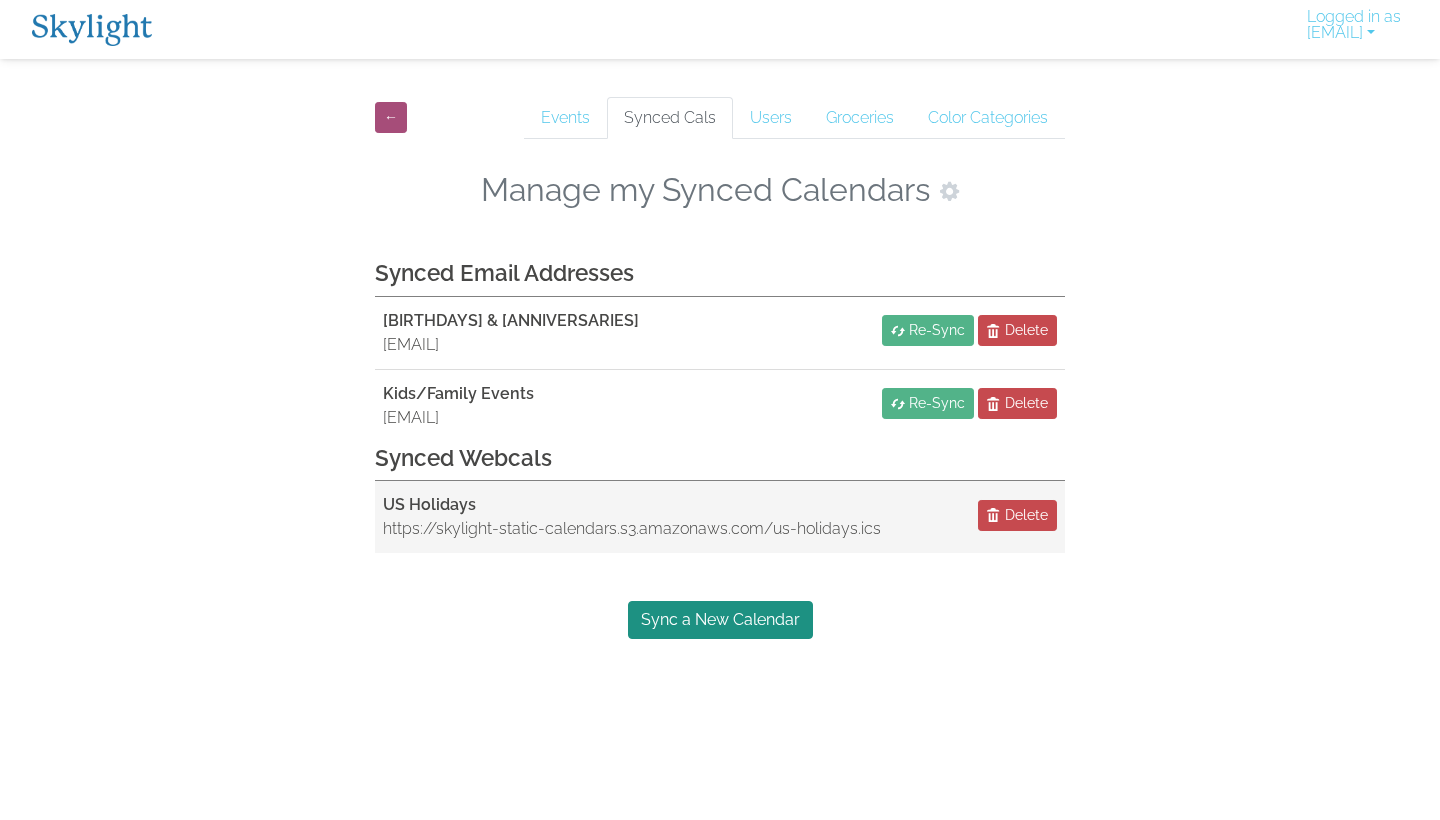 scroll, scrollTop: 0, scrollLeft: 0, axis: both 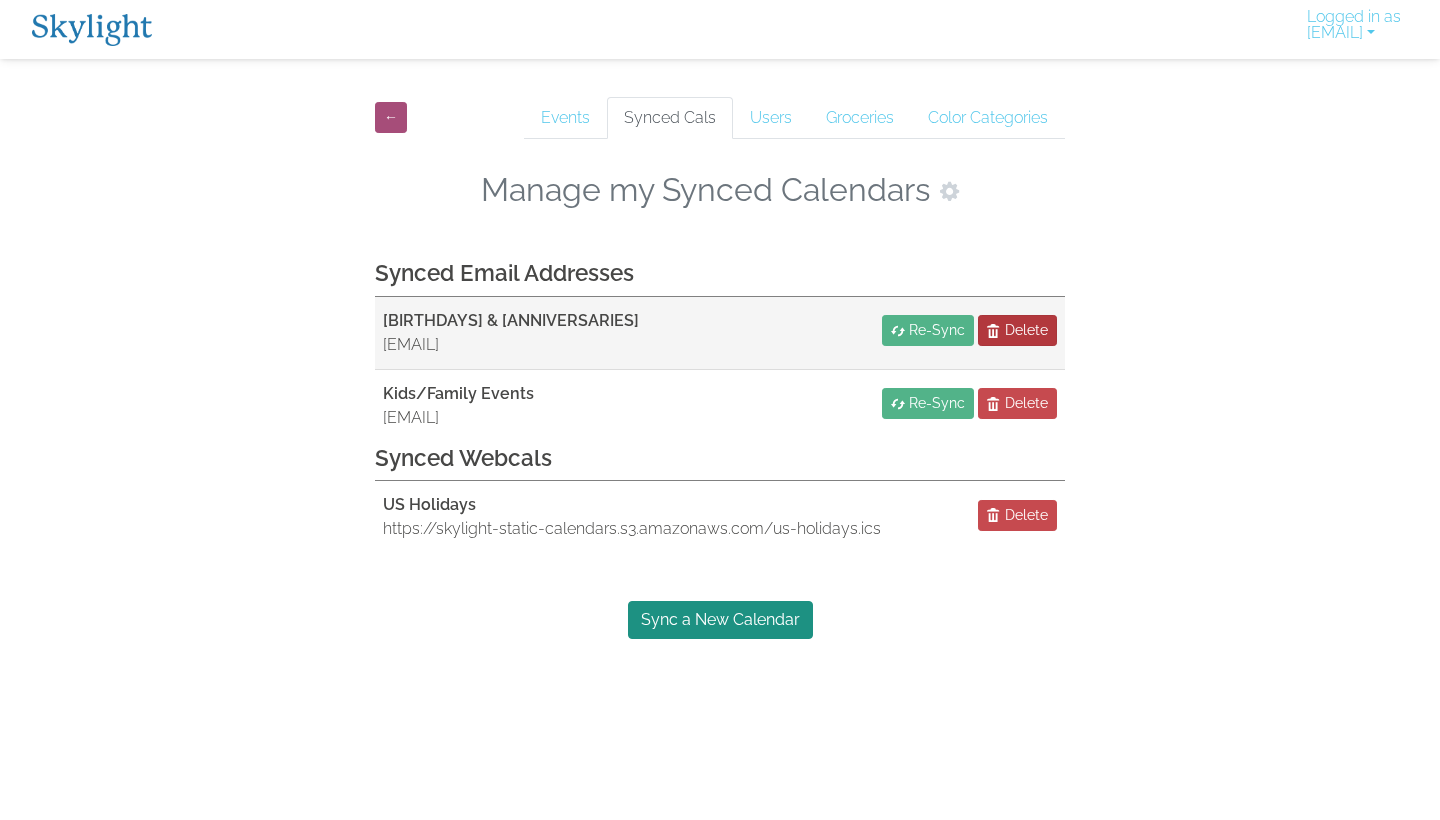 click on "Delete" at bounding box center (1026, 330) 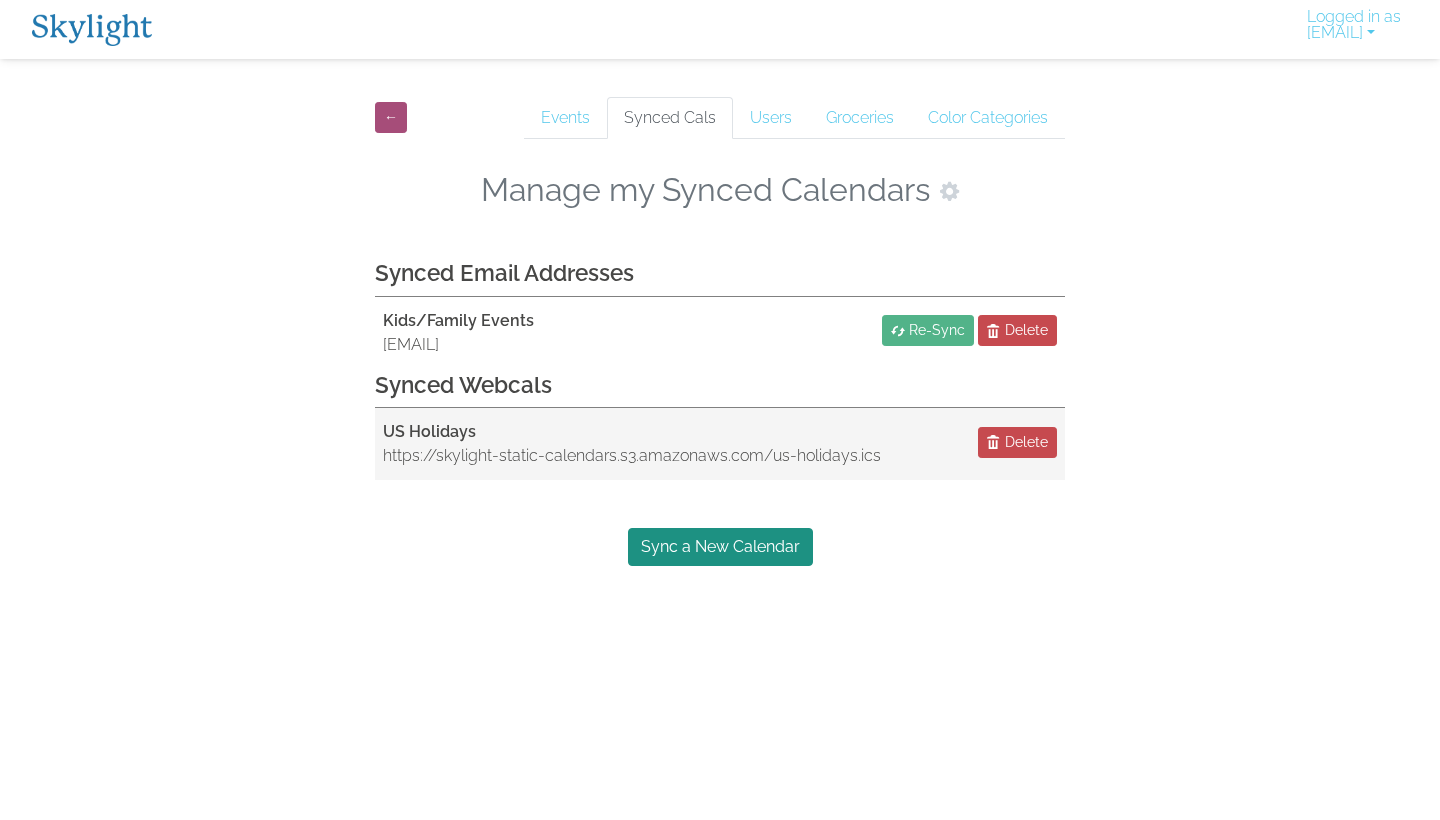 drag, startPoint x: 1034, startPoint y: 333, endPoint x: 910, endPoint y: 416, distance: 149.21461 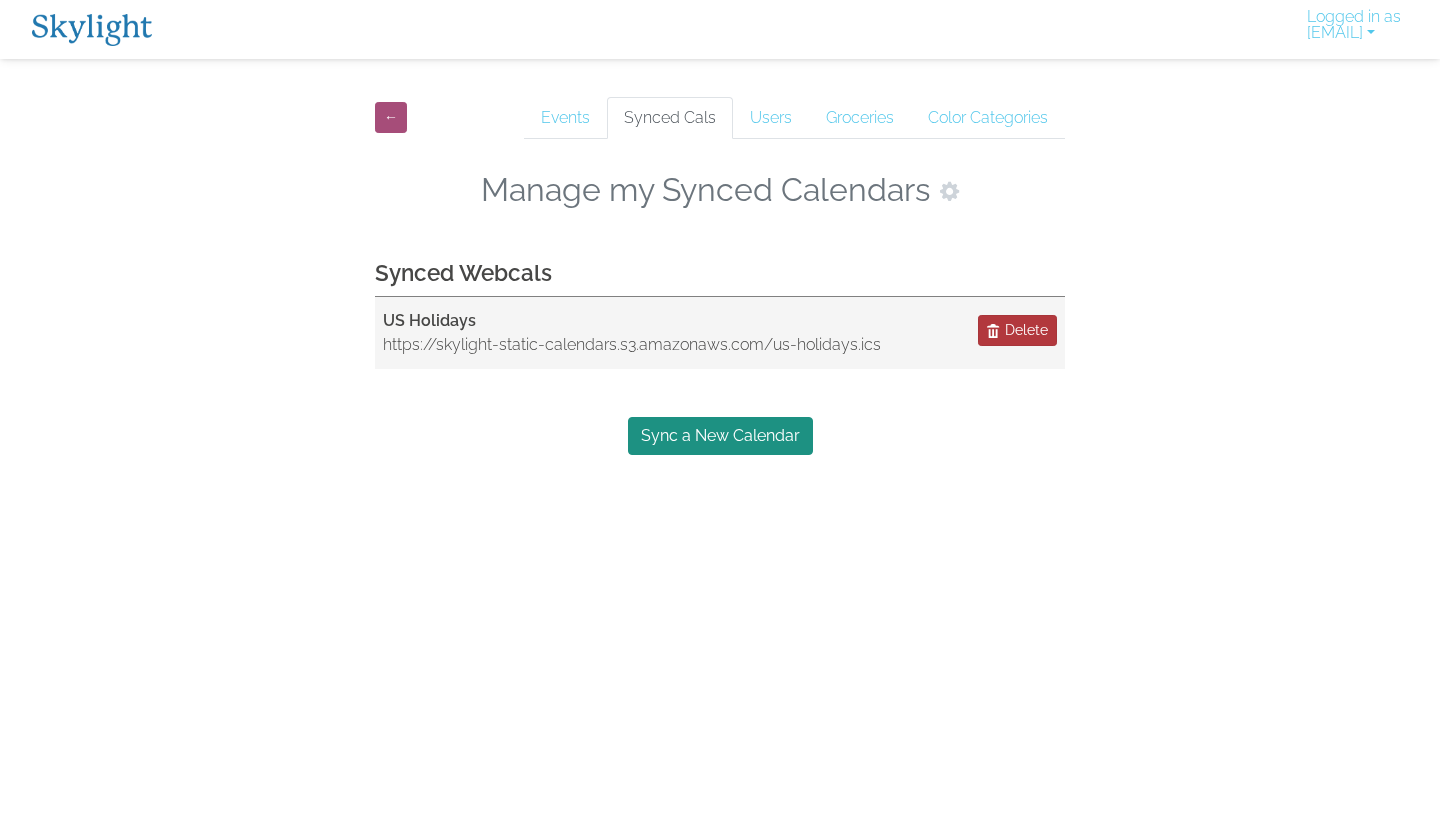 click on "Delete" at bounding box center (1026, 330) 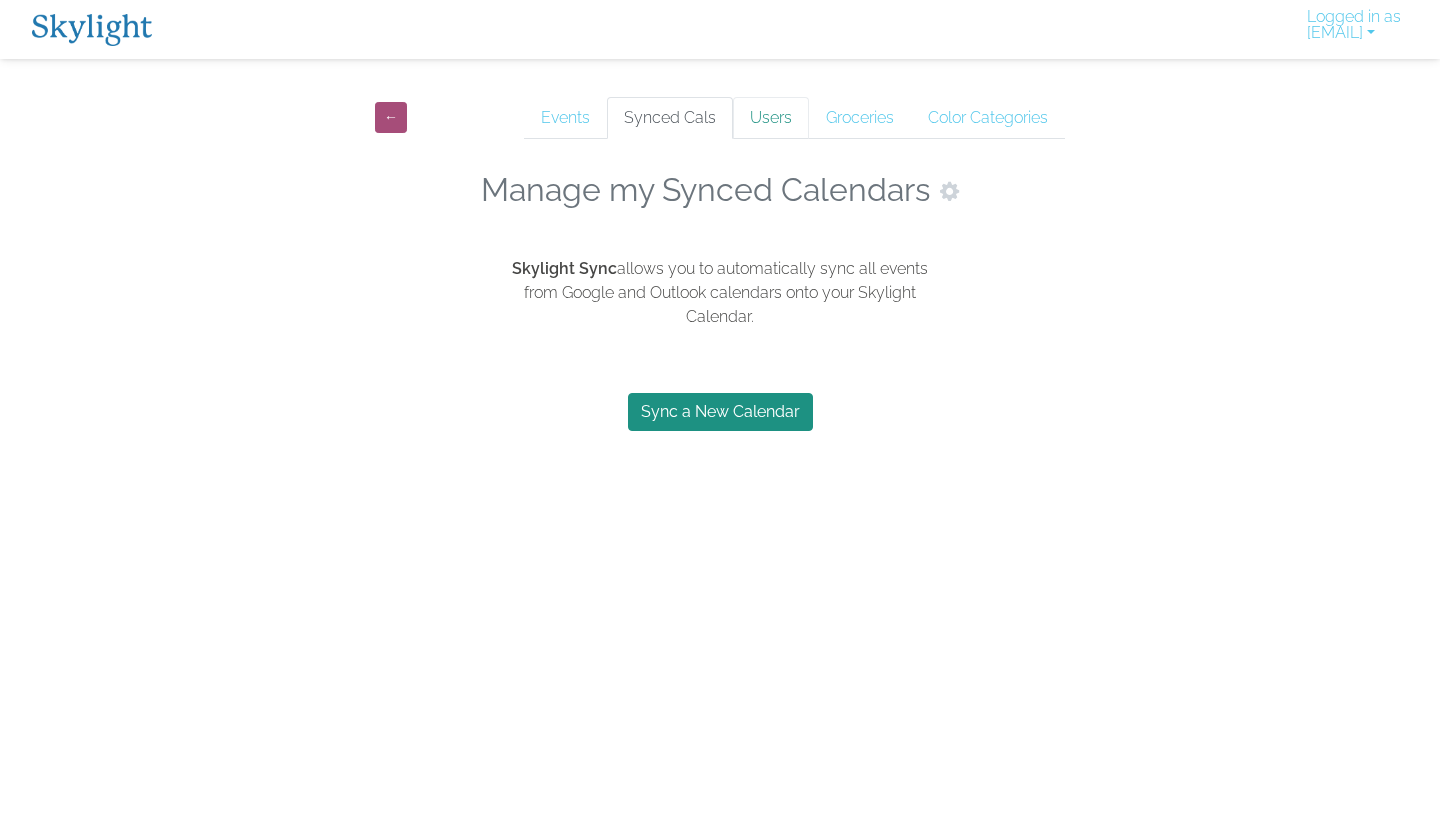 click on "Users" at bounding box center (771, 118) 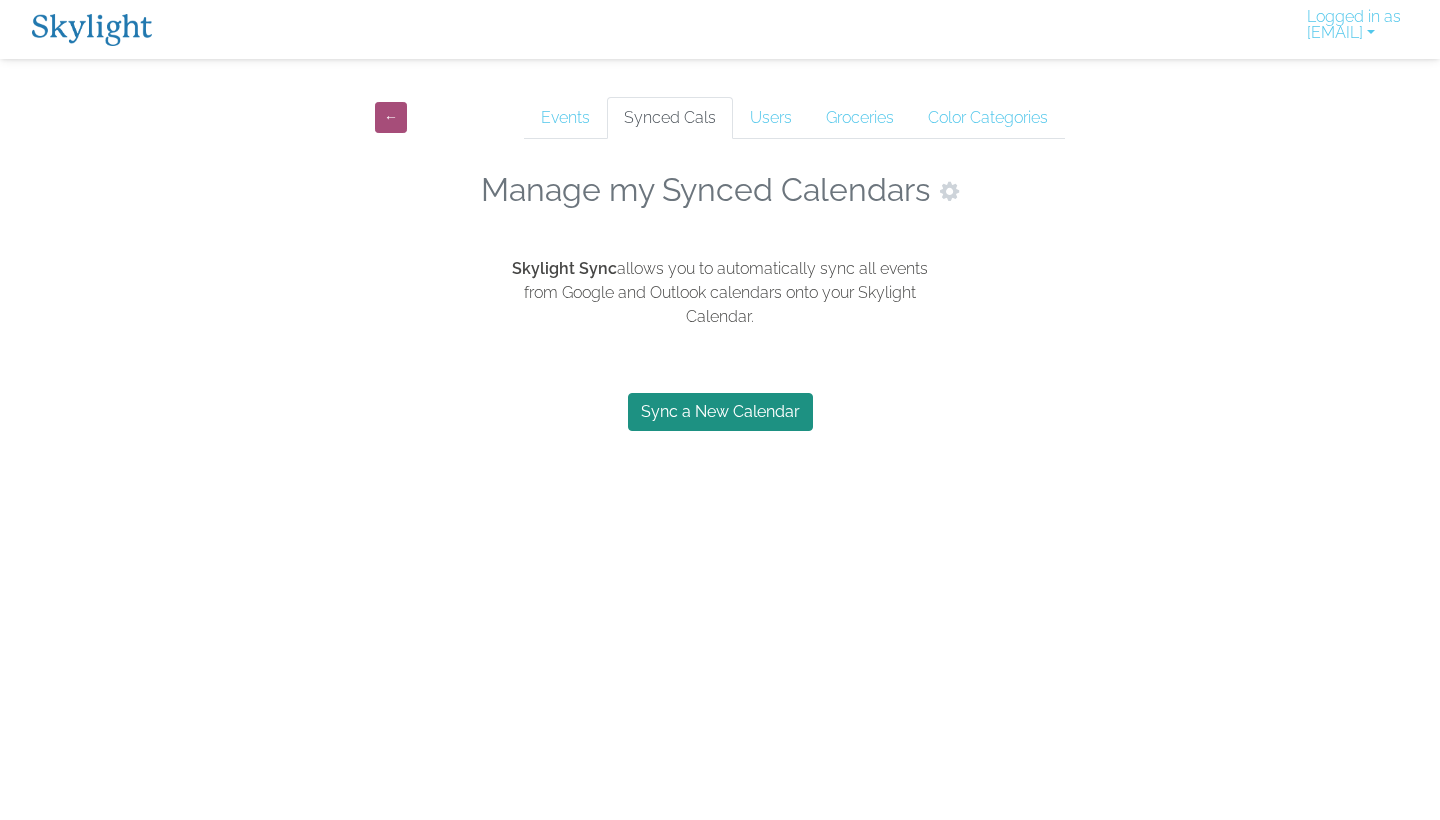 scroll, scrollTop: 0, scrollLeft: 0, axis: both 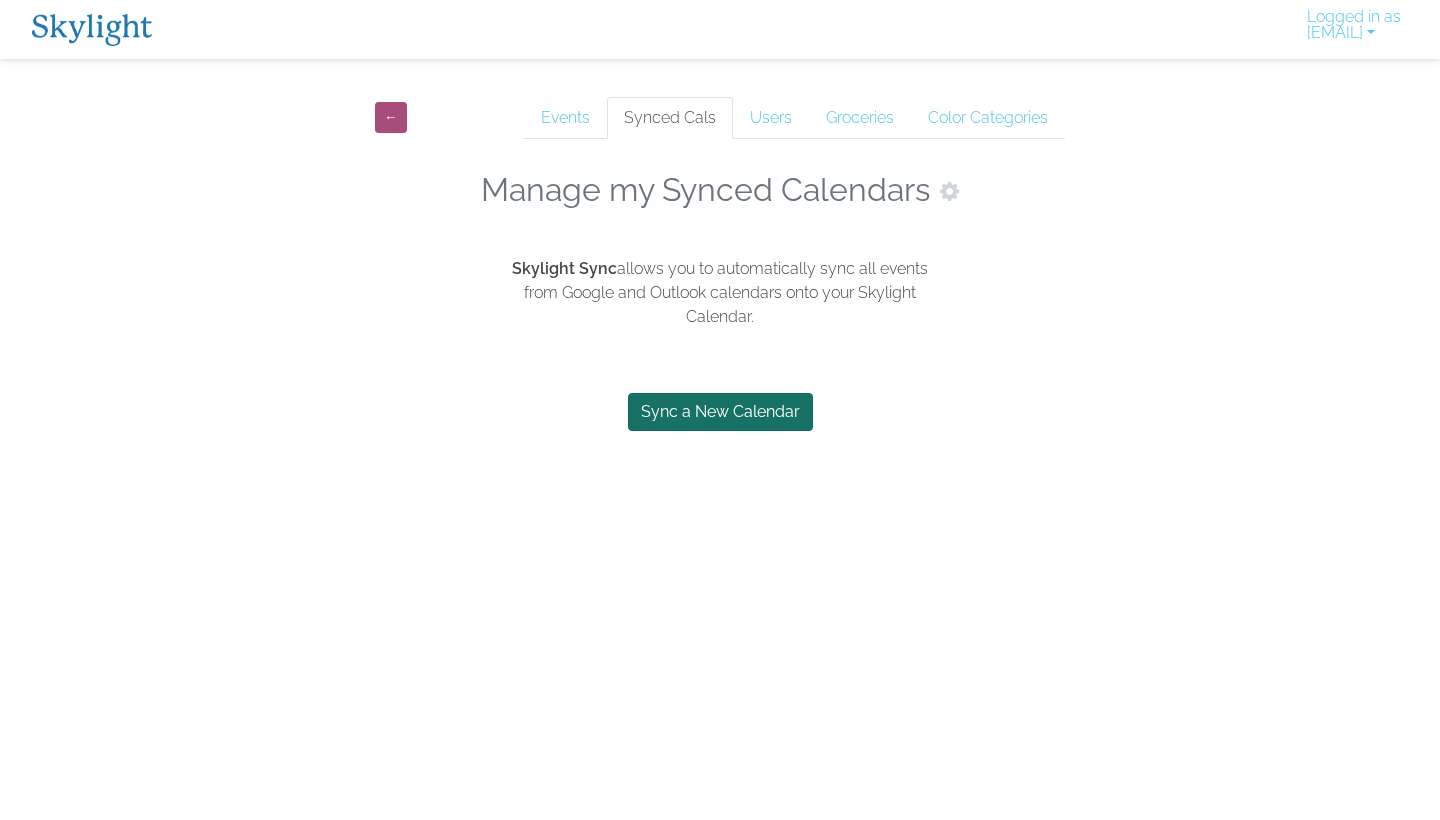 click on "Sync a New Calendar" at bounding box center (720, 412) 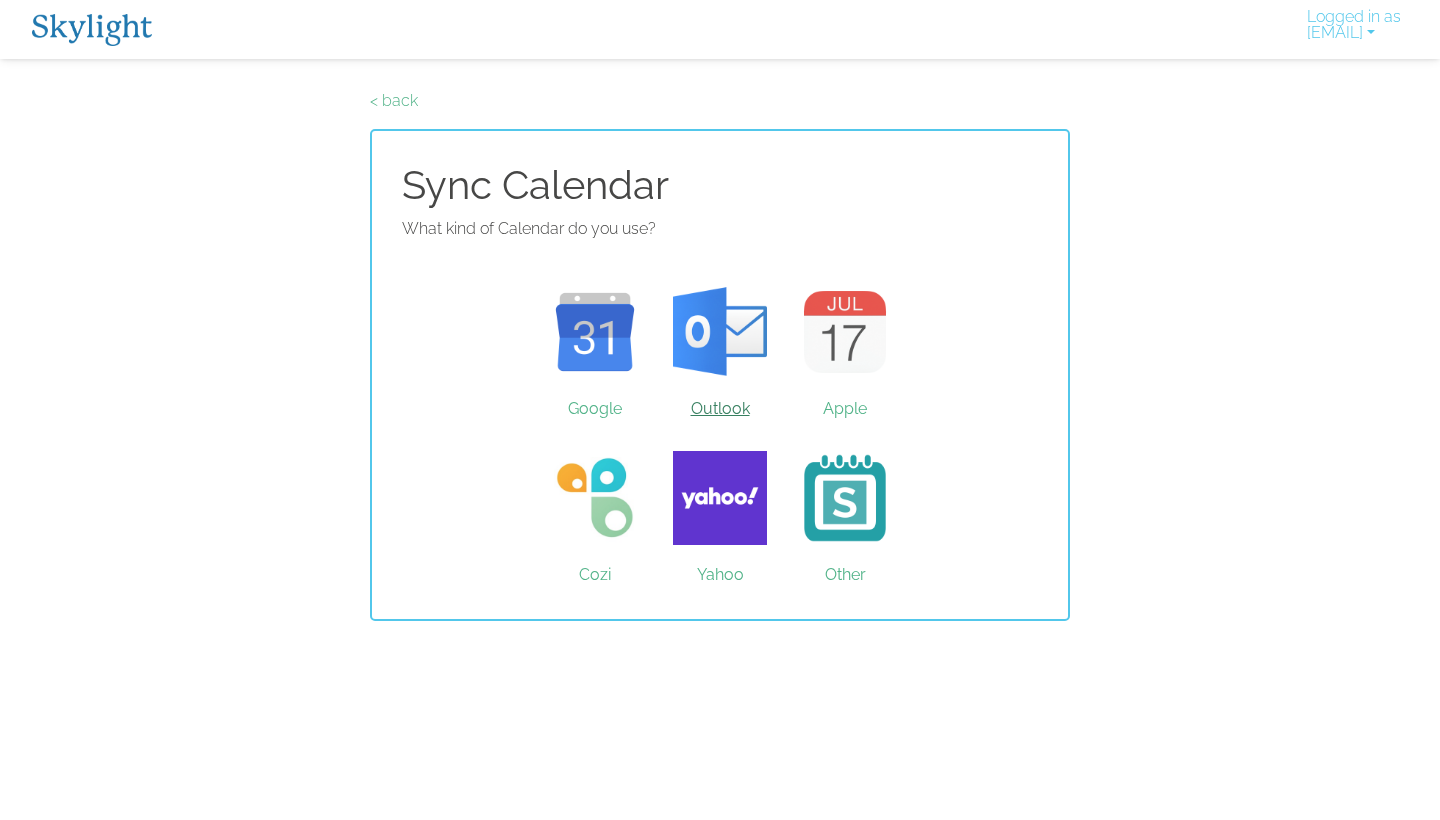 scroll, scrollTop: 0, scrollLeft: 0, axis: both 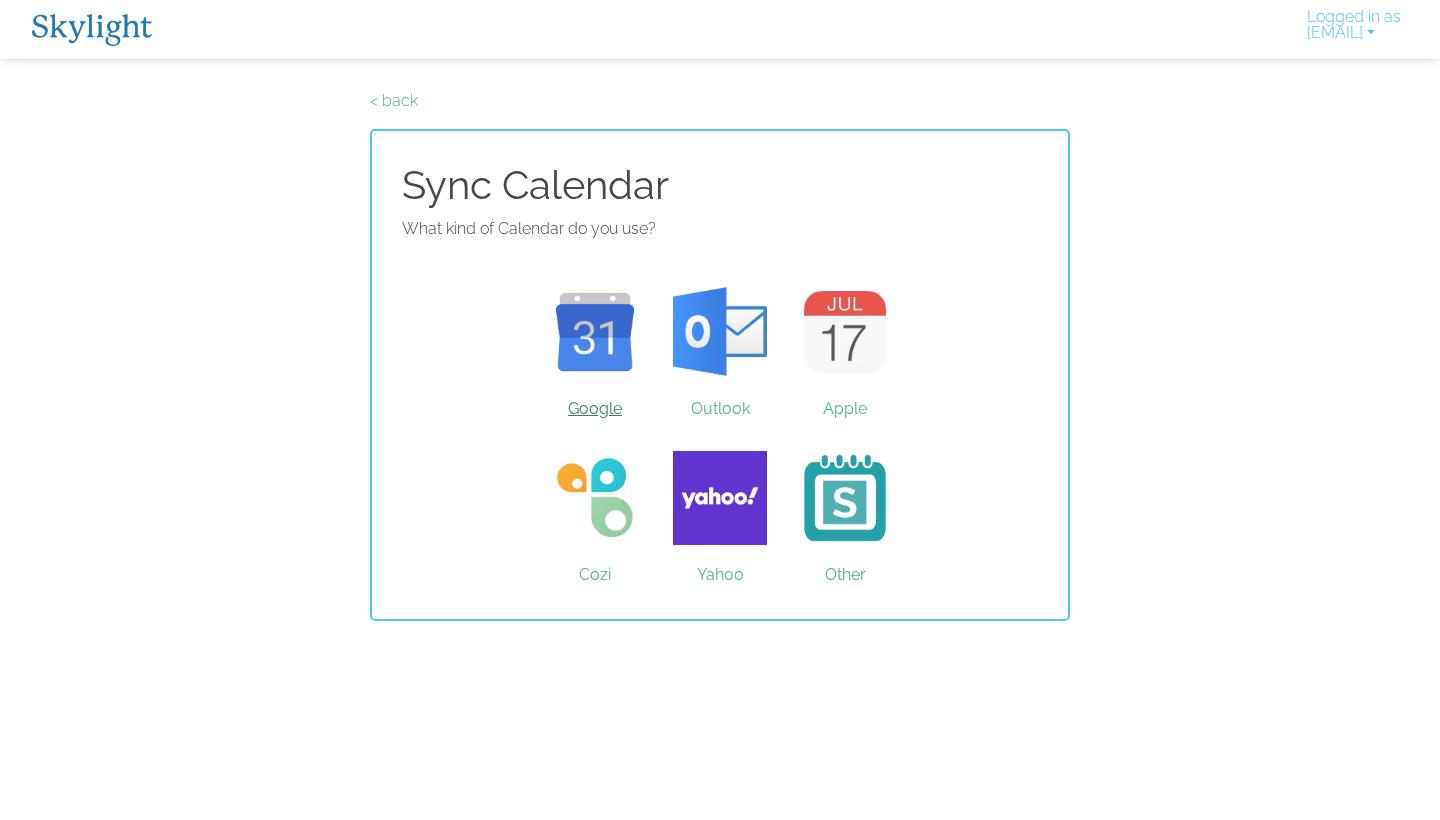 click on "Google" at bounding box center [595, 332] 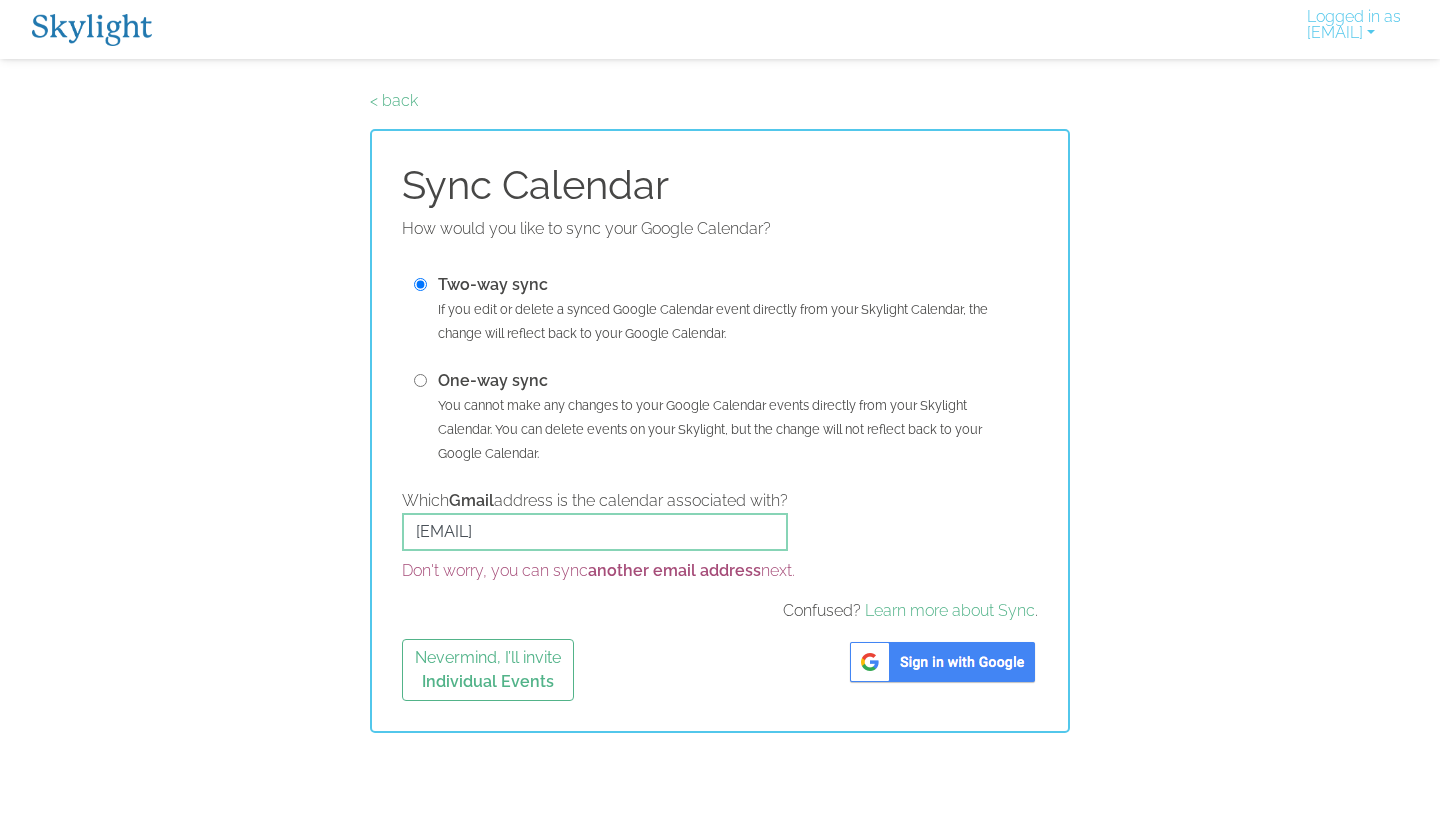 click at bounding box center [942, 662] 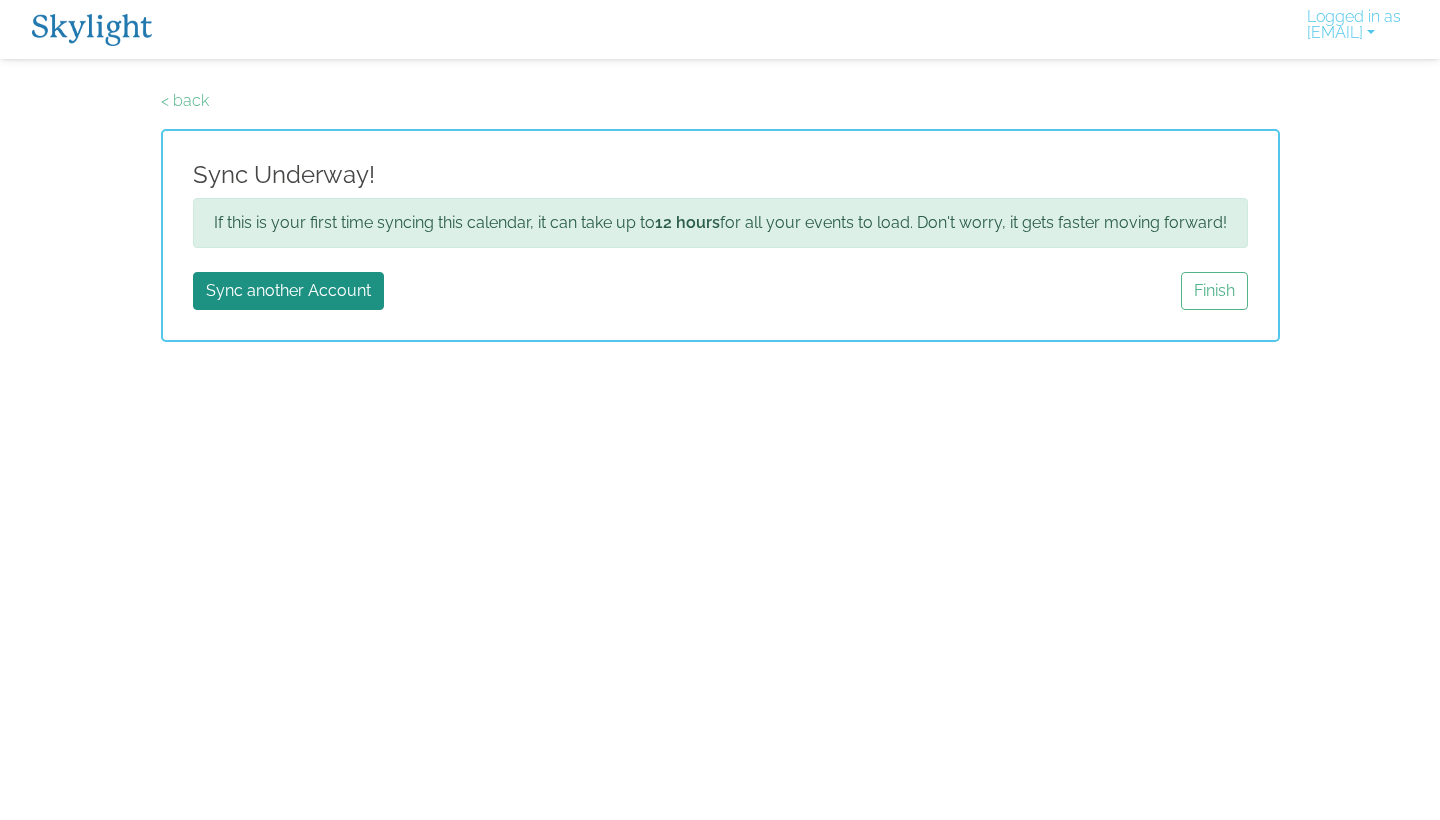 scroll, scrollTop: 0, scrollLeft: 0, axis: both 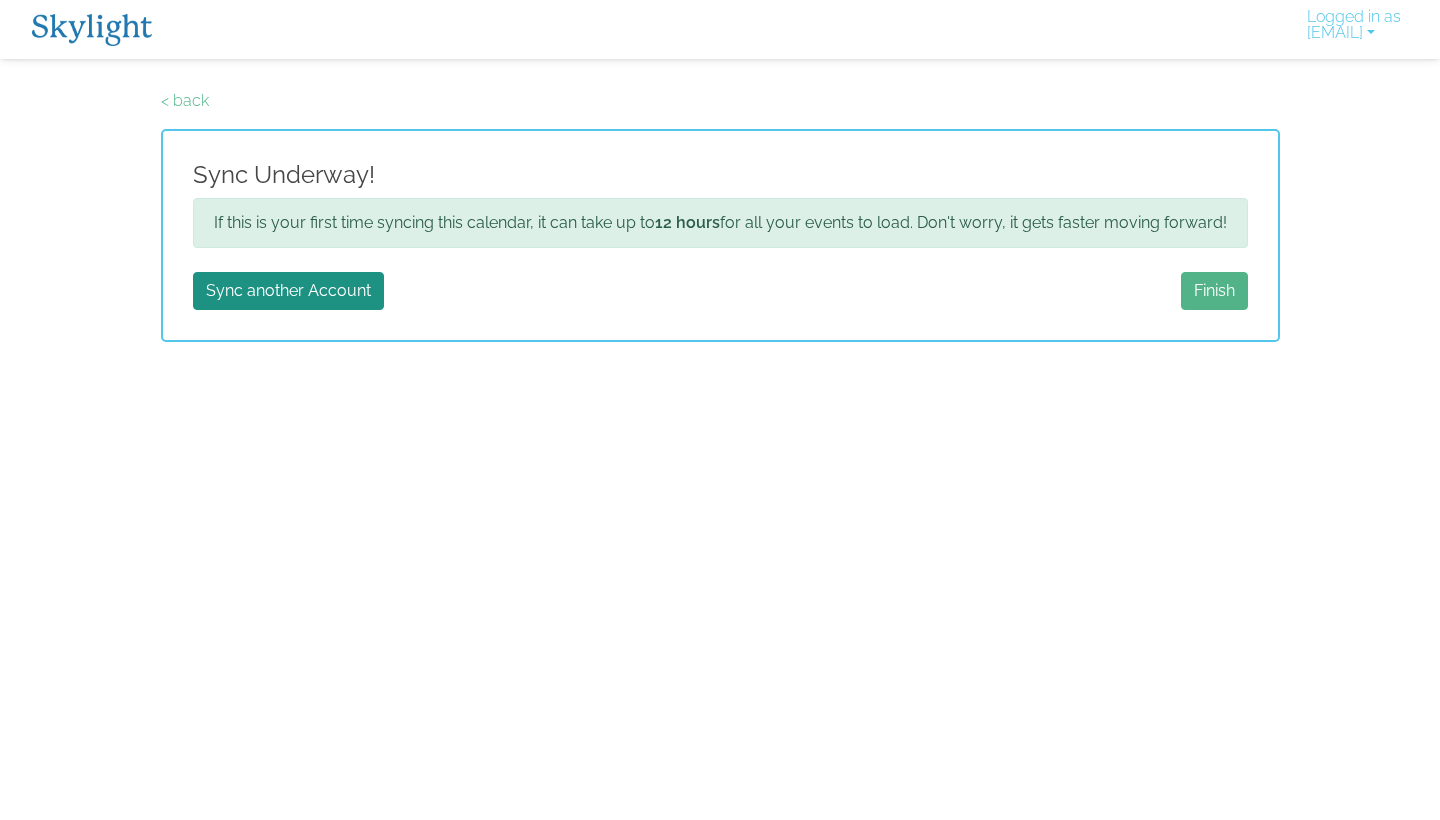 click on "Finish" at bounding box center [1214, 291] 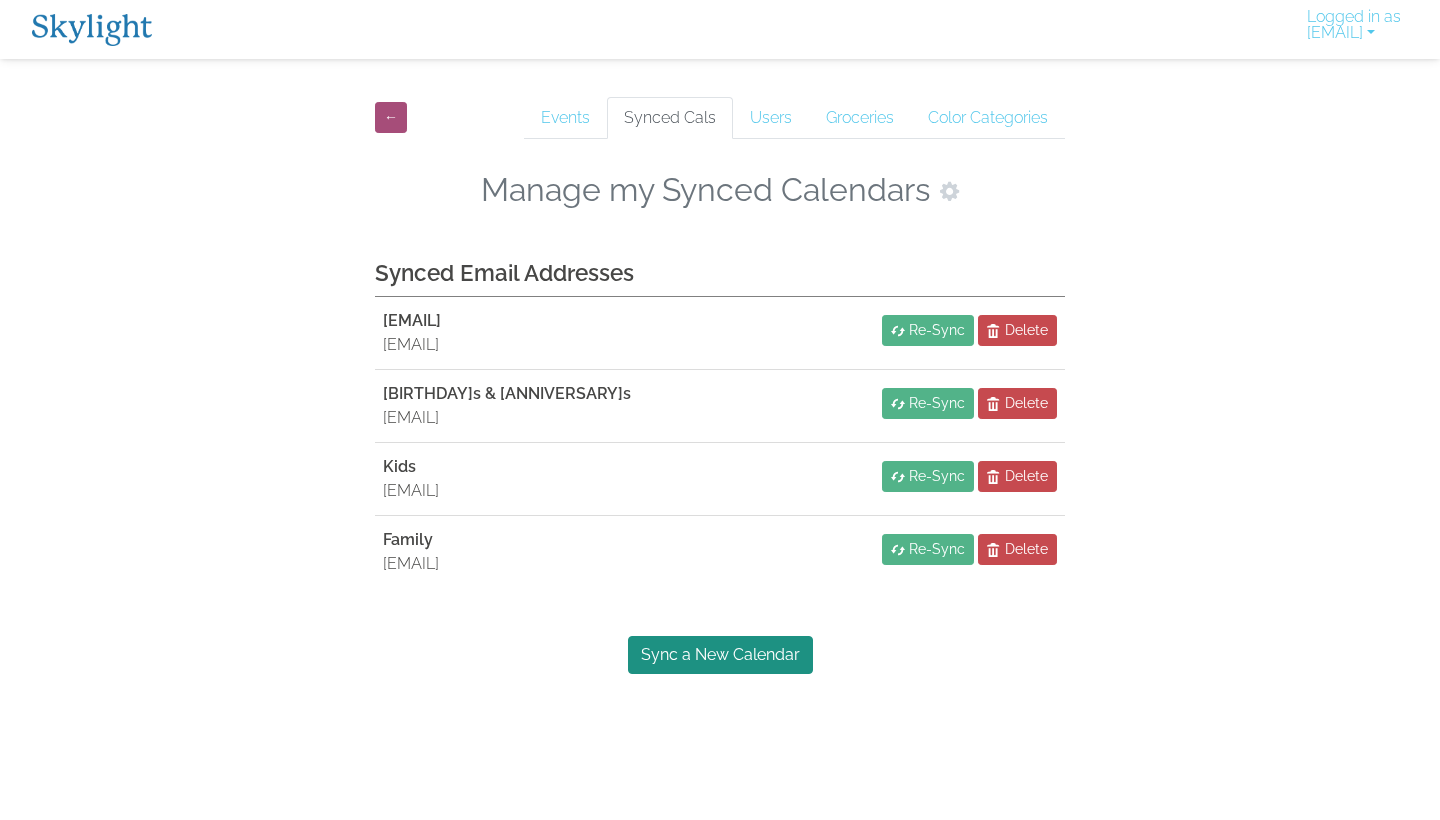 scroll, scrollTop: 0, scrollLeft: 0, axis: both 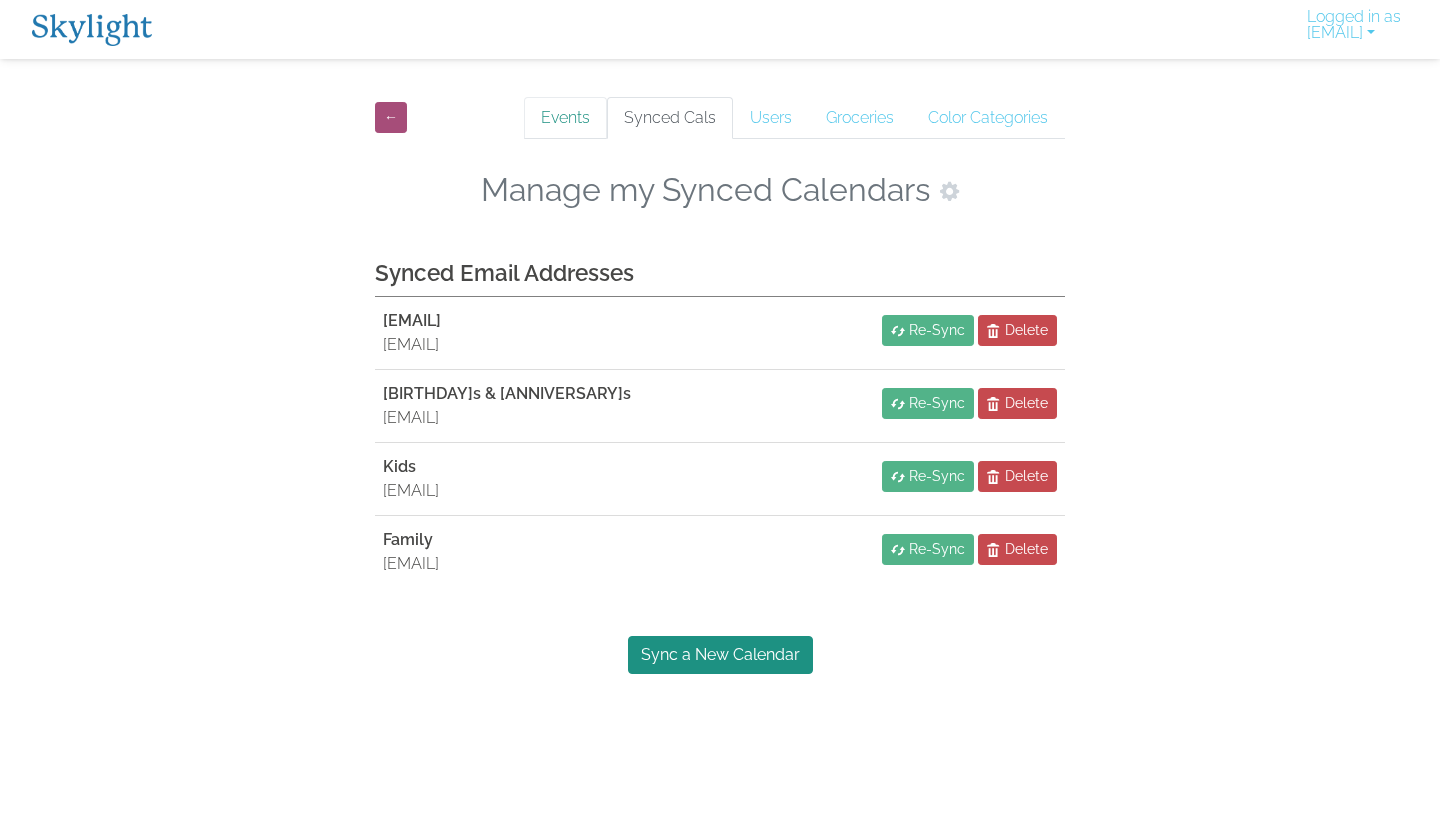 click on "Events" at bounding box center (565, 118) 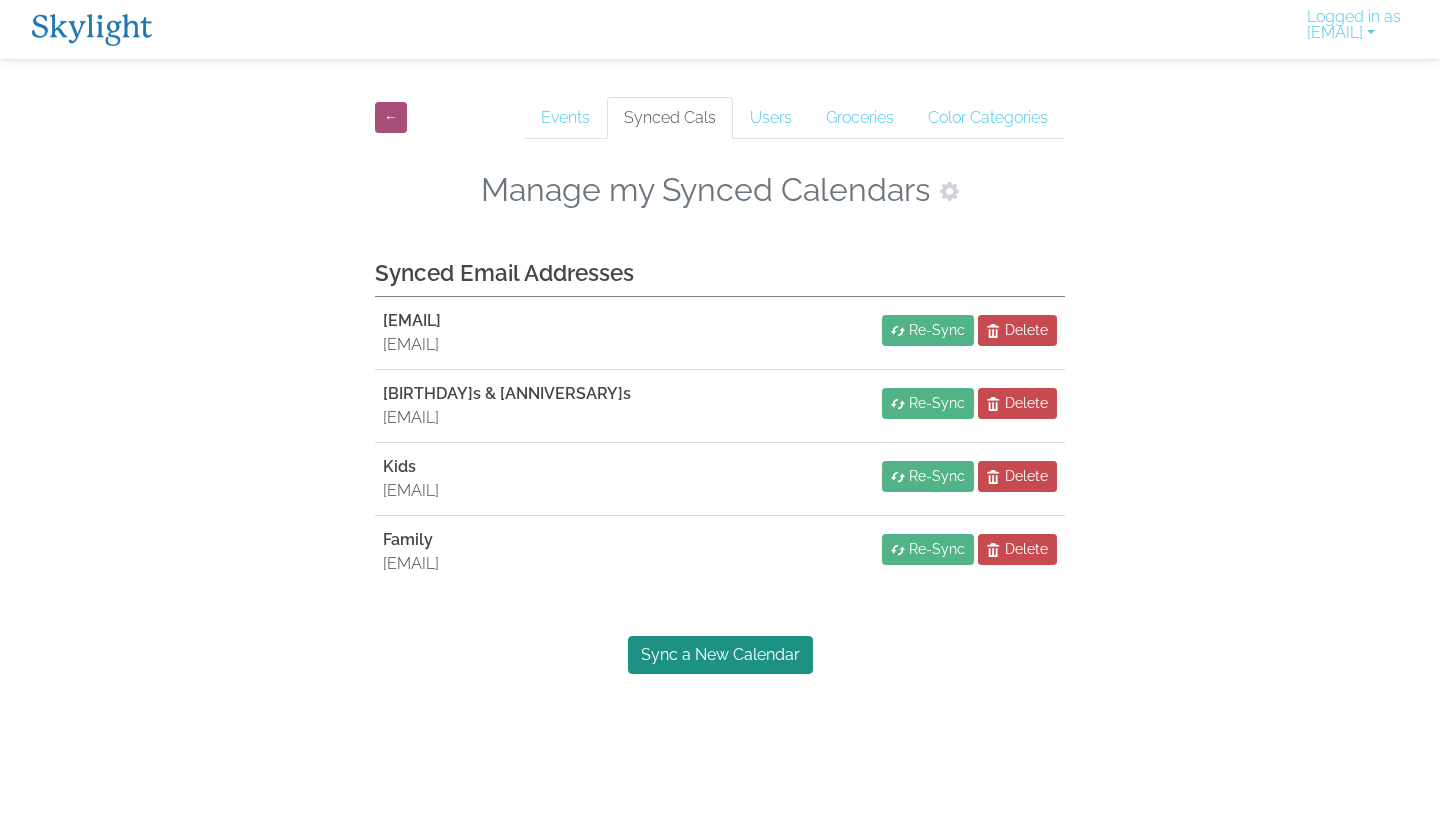 scroll, scrollTop: 0, scrollLeft: 0, axis: both 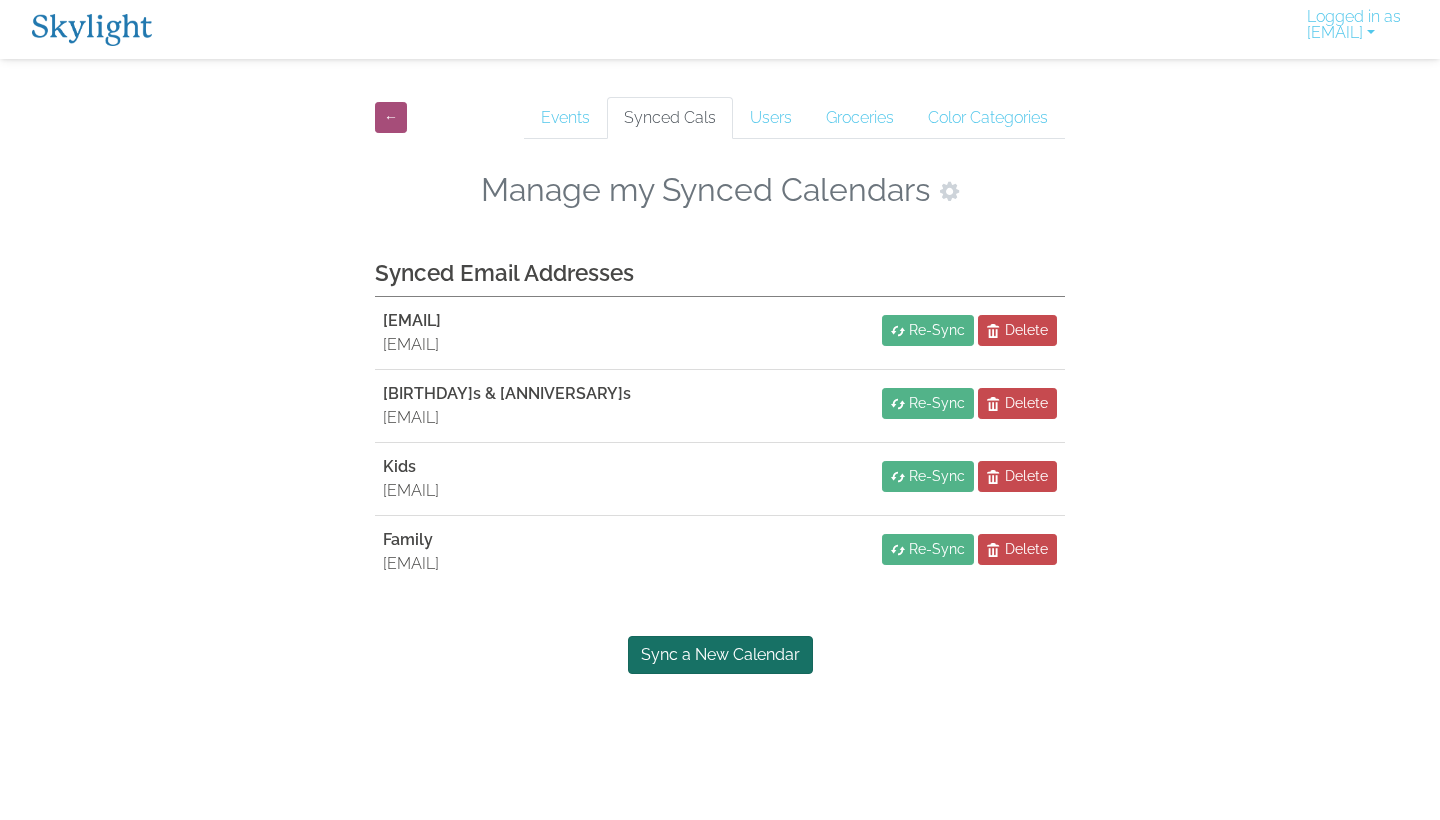 click on "Sync a New Calendar" at bounding box center [720, 655] 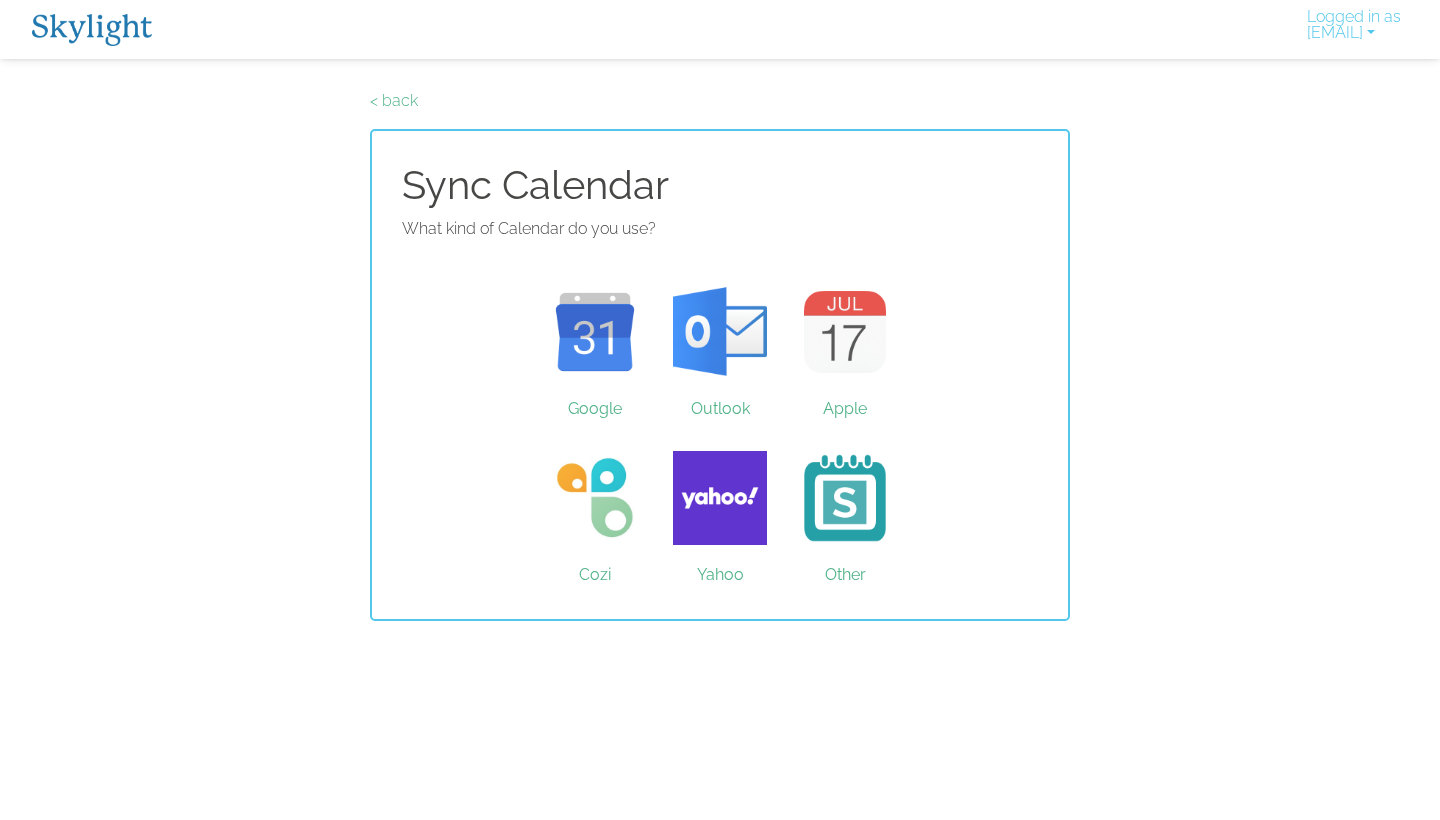 scroll, scrollTop: 0, scrollLeft: 0, axis: both 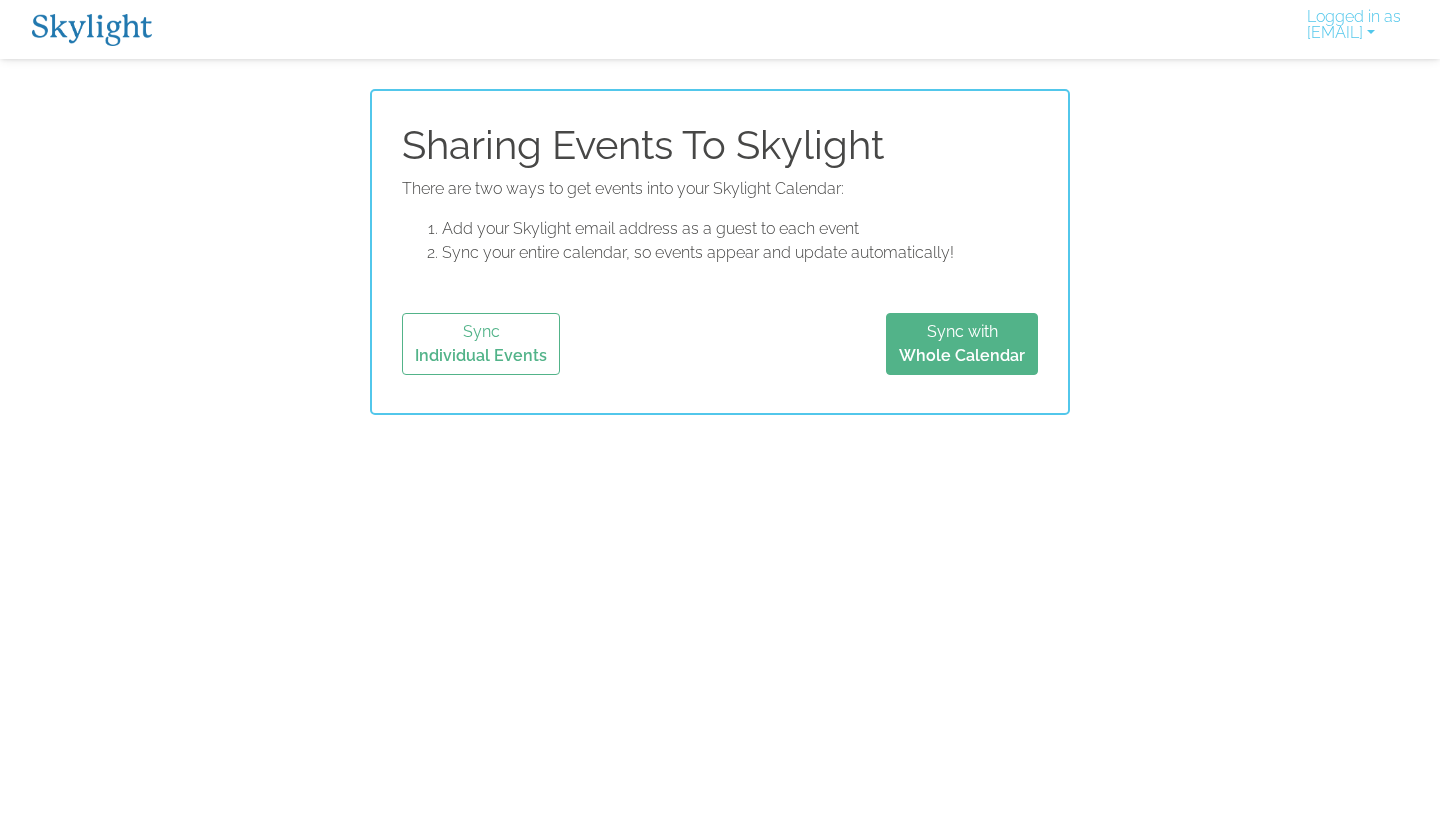 click at bounding box center [92, 30] 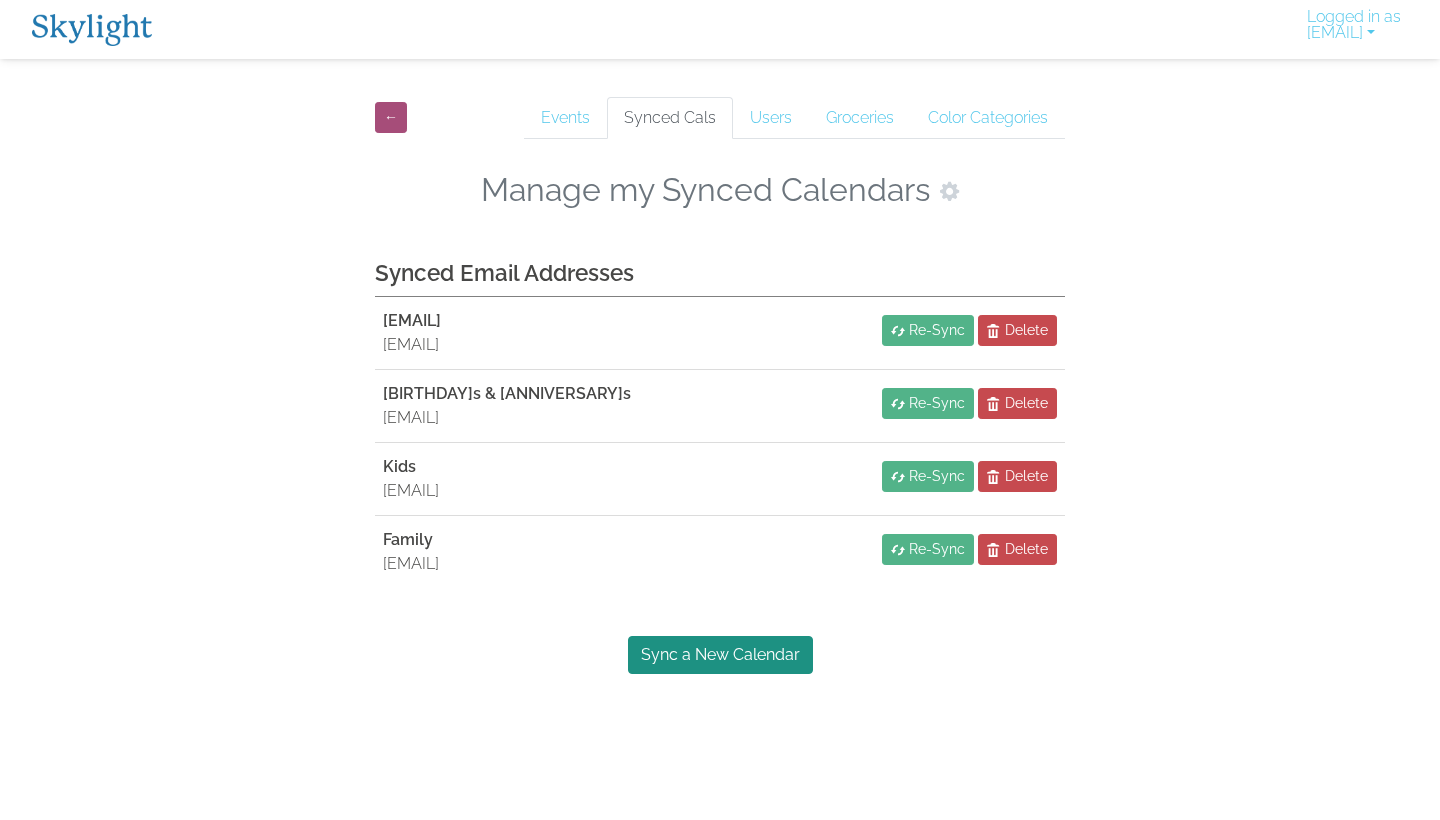 scroll, scrollTop: 0, scrollLeft: 0, axis: both 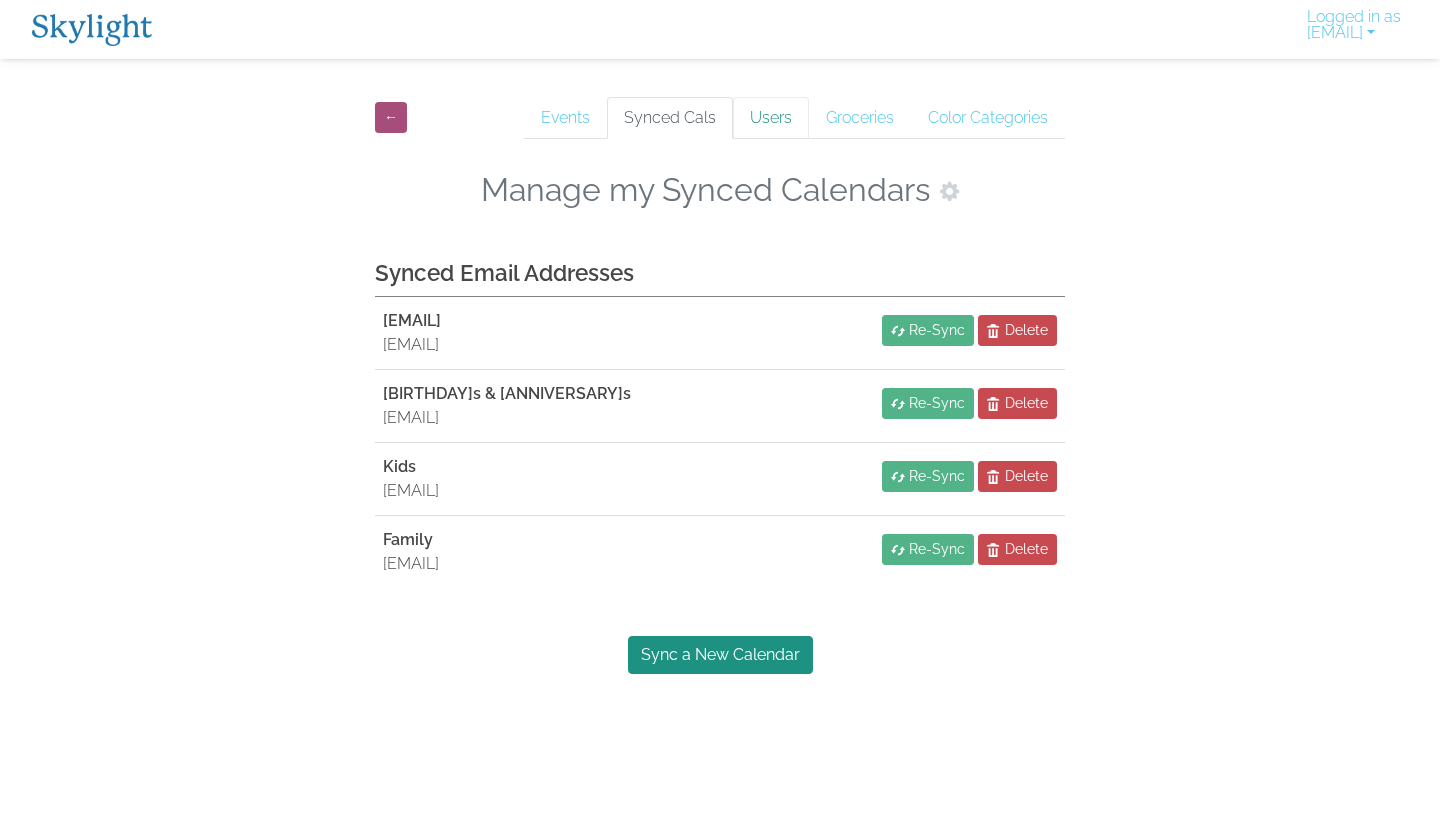 click on "Users" at bounding box center (771, 118) 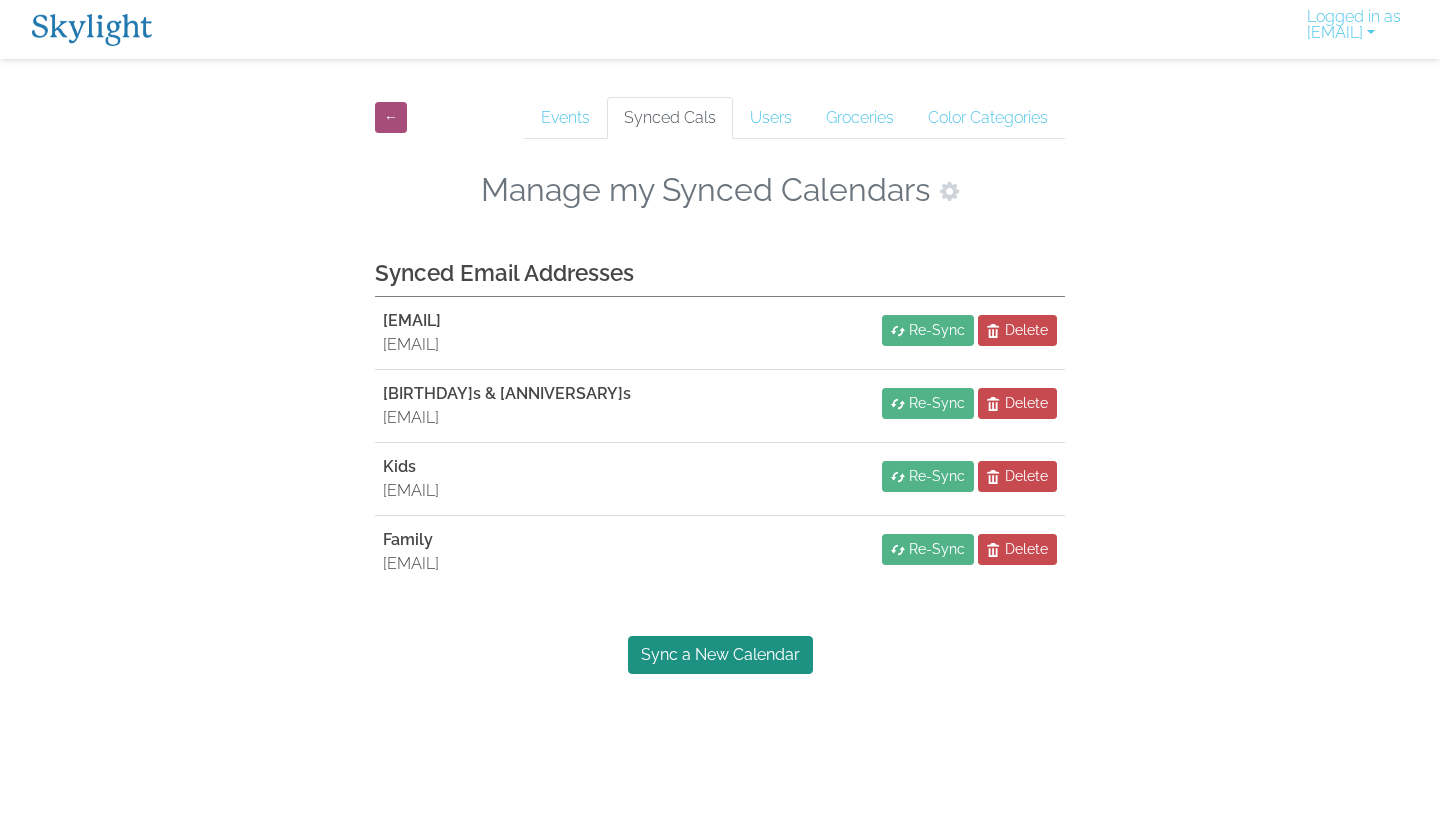 scroll, scrollTop: 0, scrollLeft: 0, axis: both 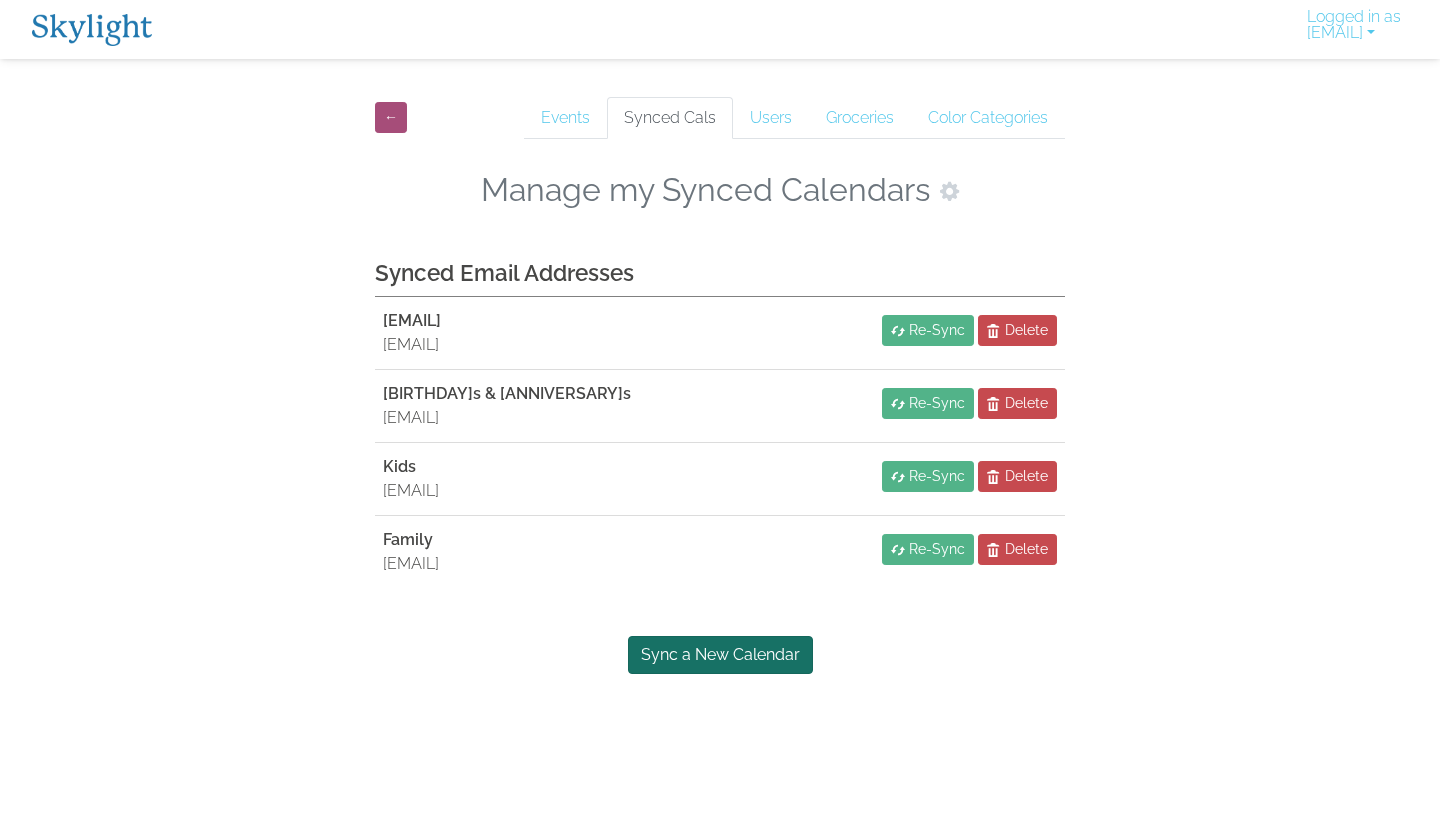 click on "Sync a New Calendar" at bounding box center (720, 655) 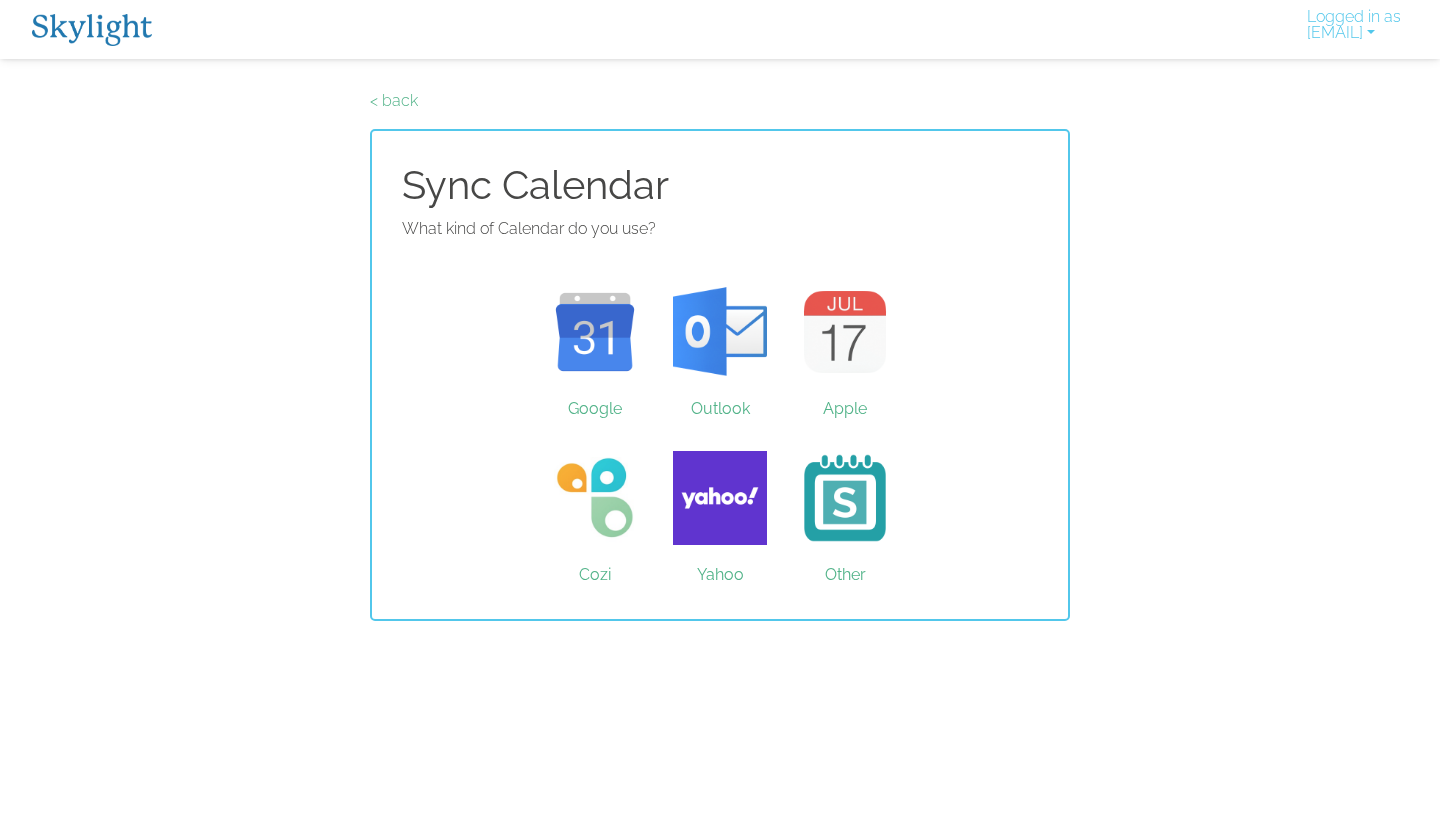 scroll, scrollTop: 0, scrollLeft: 0, axis: both 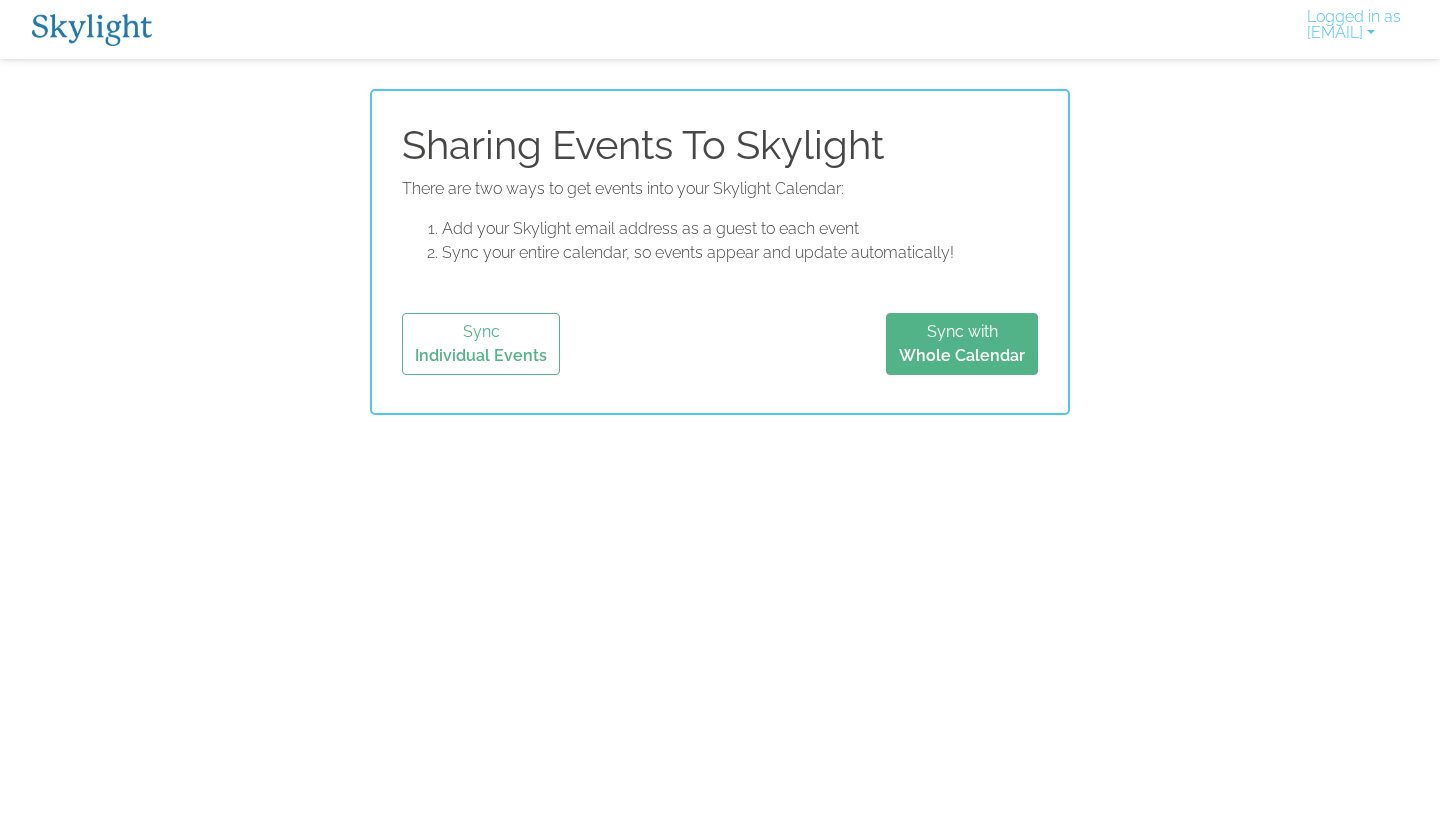 click at bounding box center (92, 30) 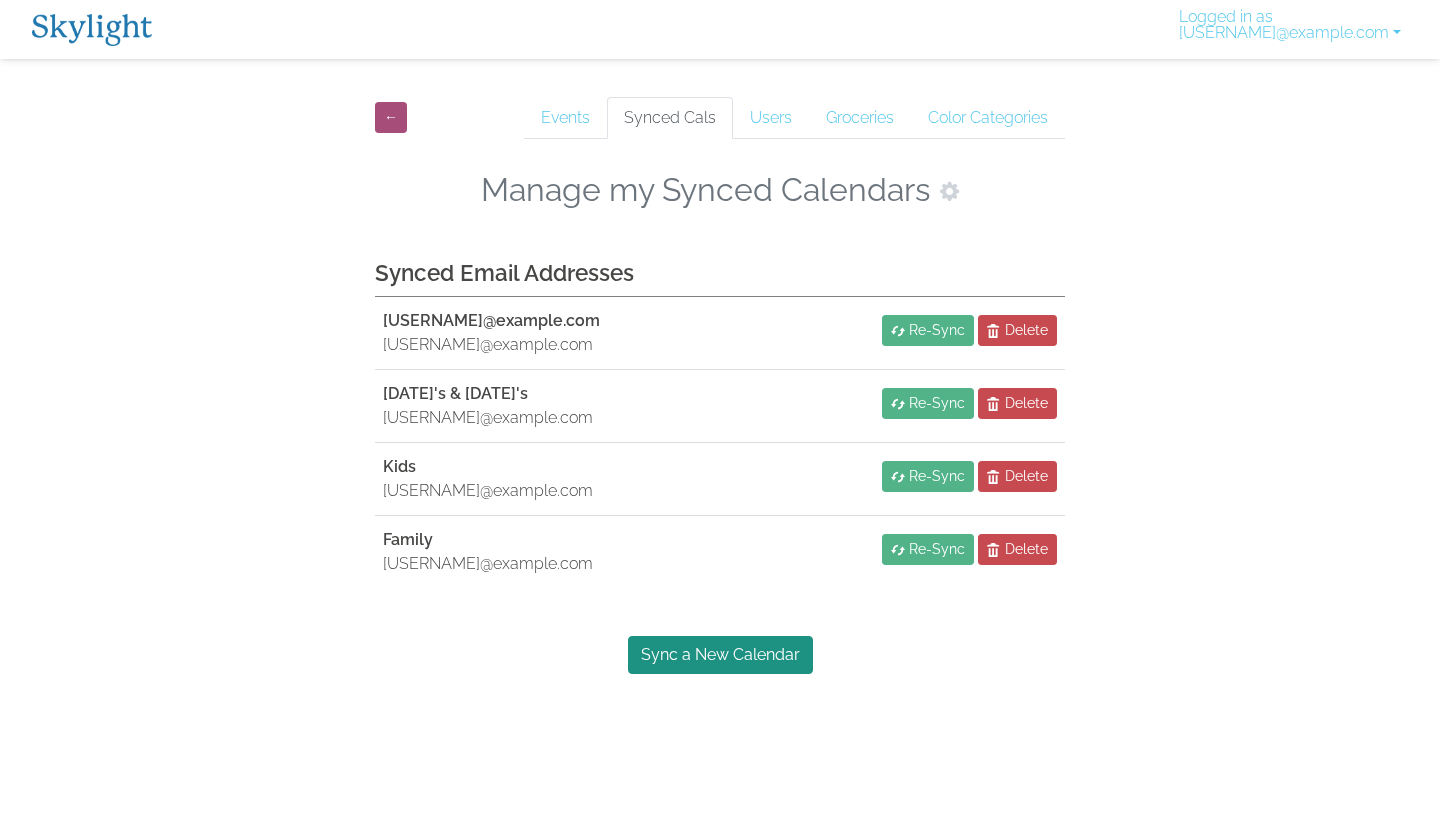 scroll, scrollTop: 0, scrollLeft: 0, axis: both 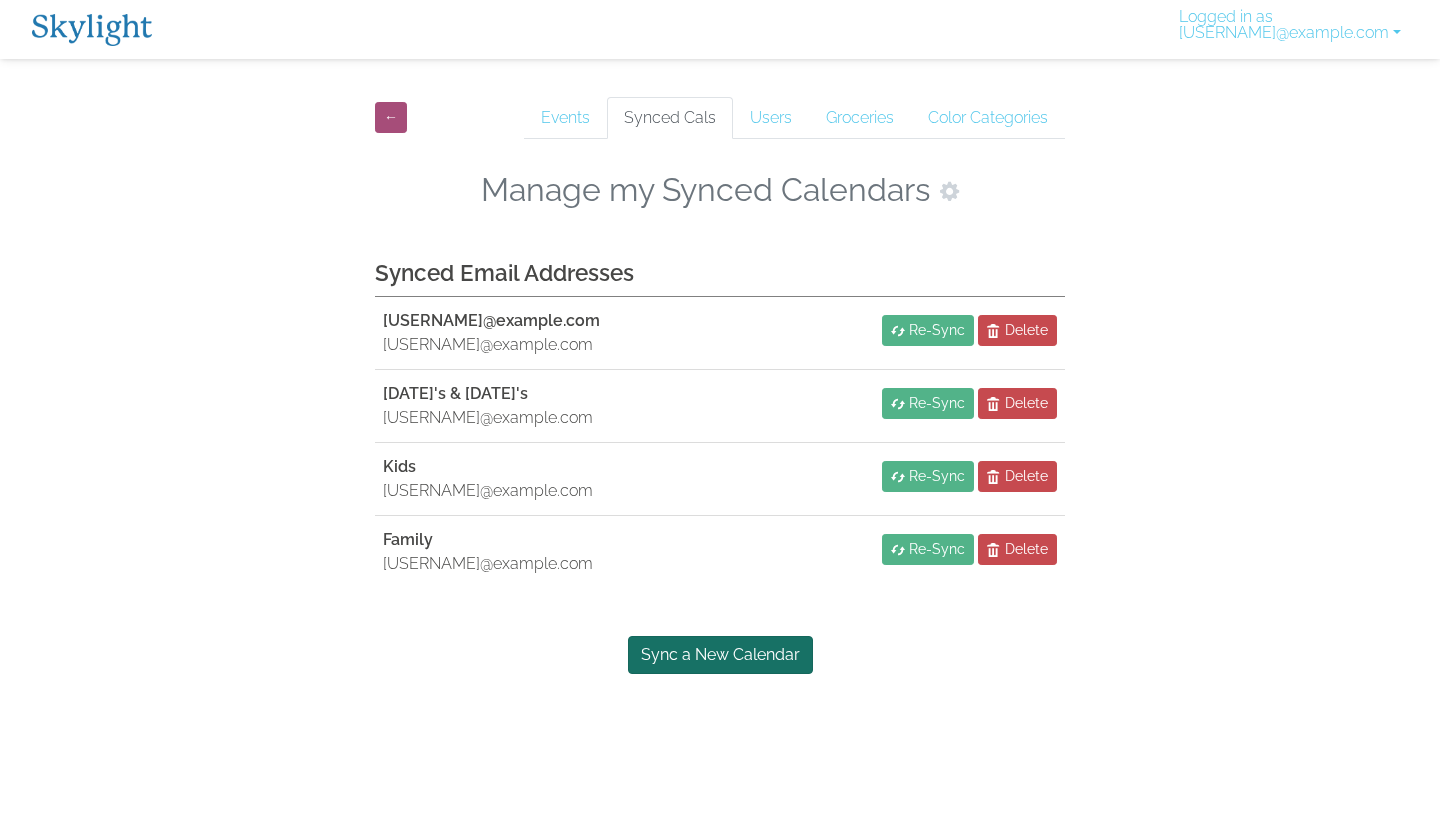 click on "Sync a New Calendar" at bounding box center (720, 655) 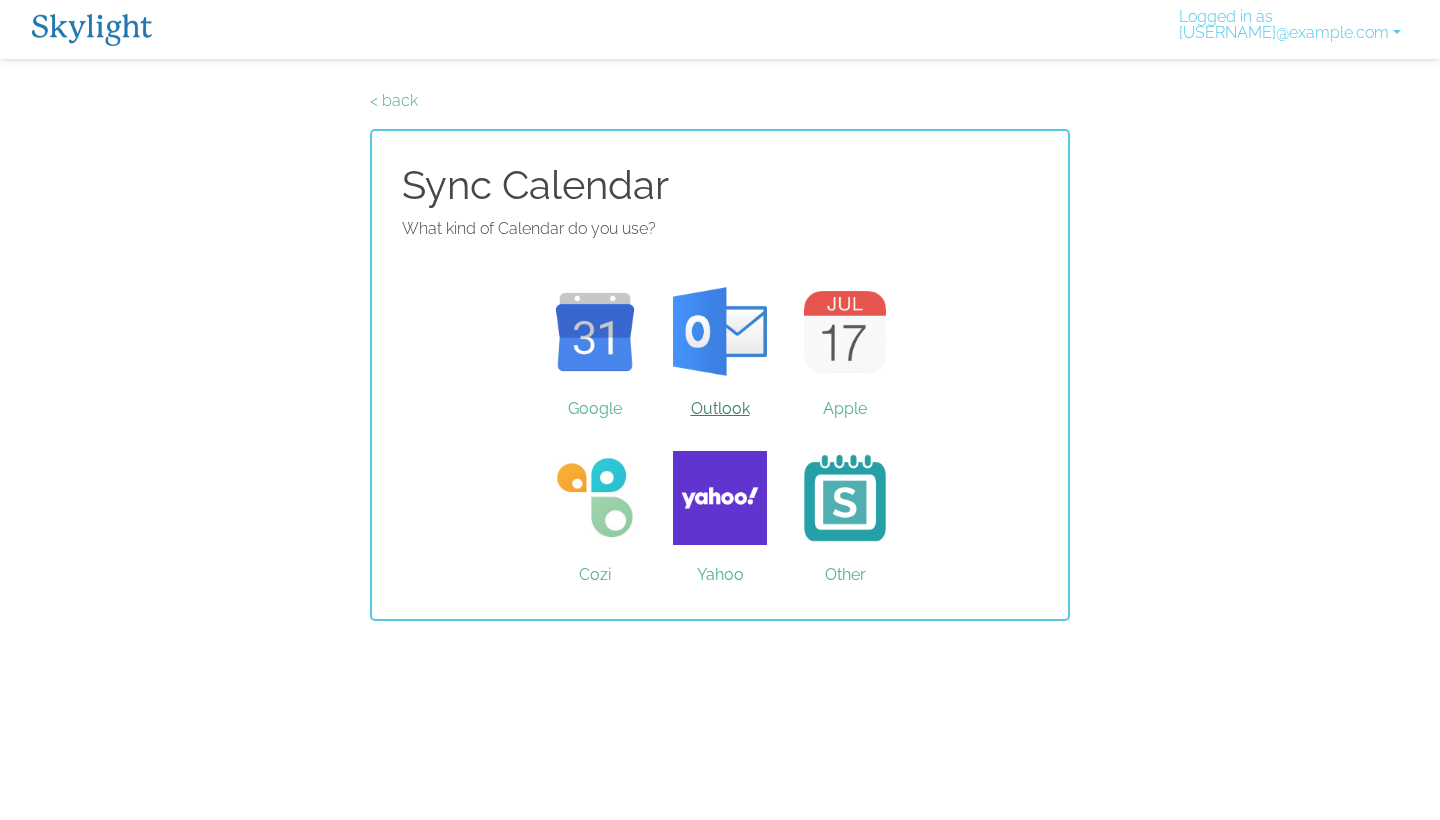 scroll, scrollTop: 0, scrollLeft: 0, axis: both 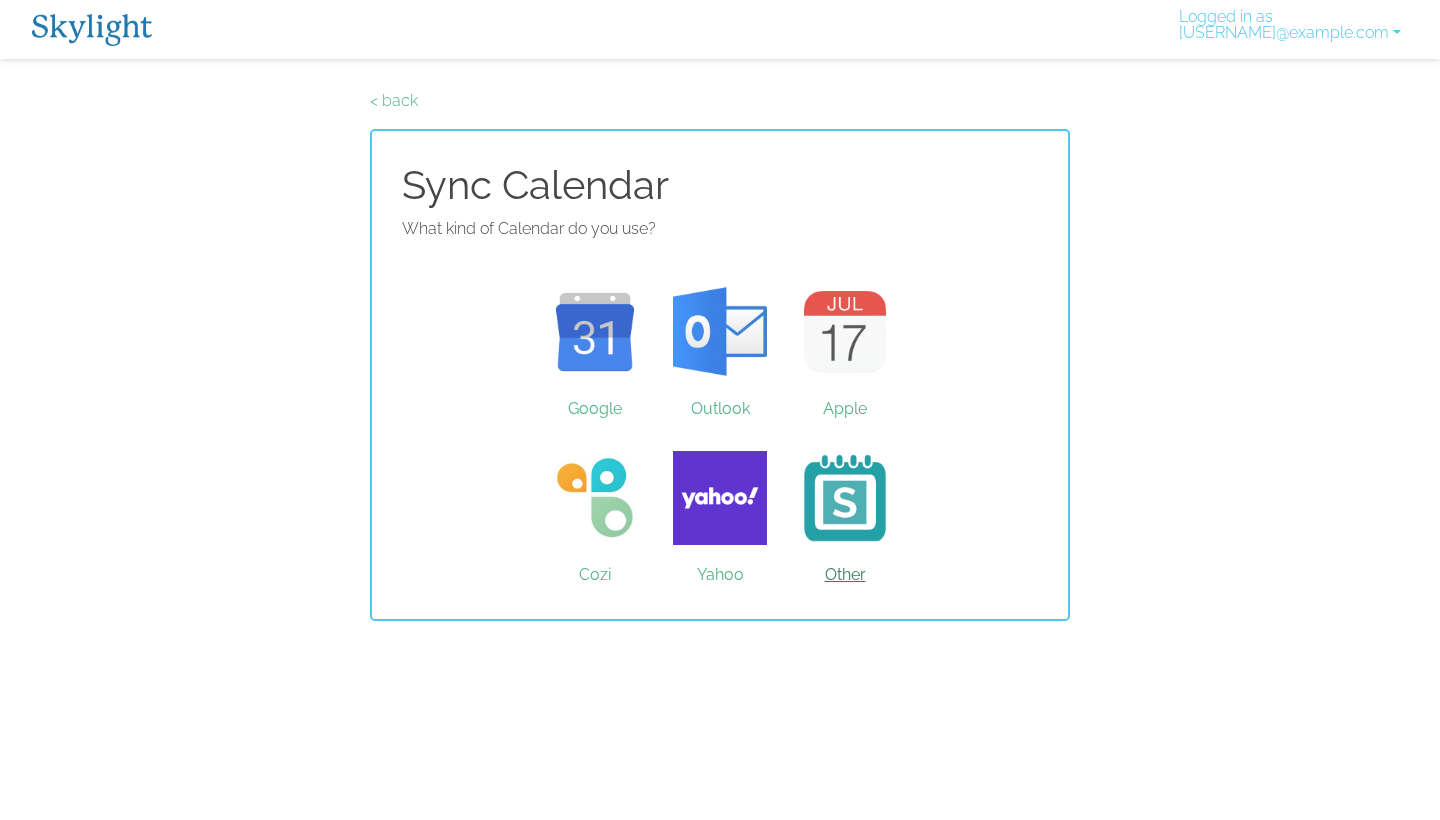 click on "Other" at bounding box center [845, 498] 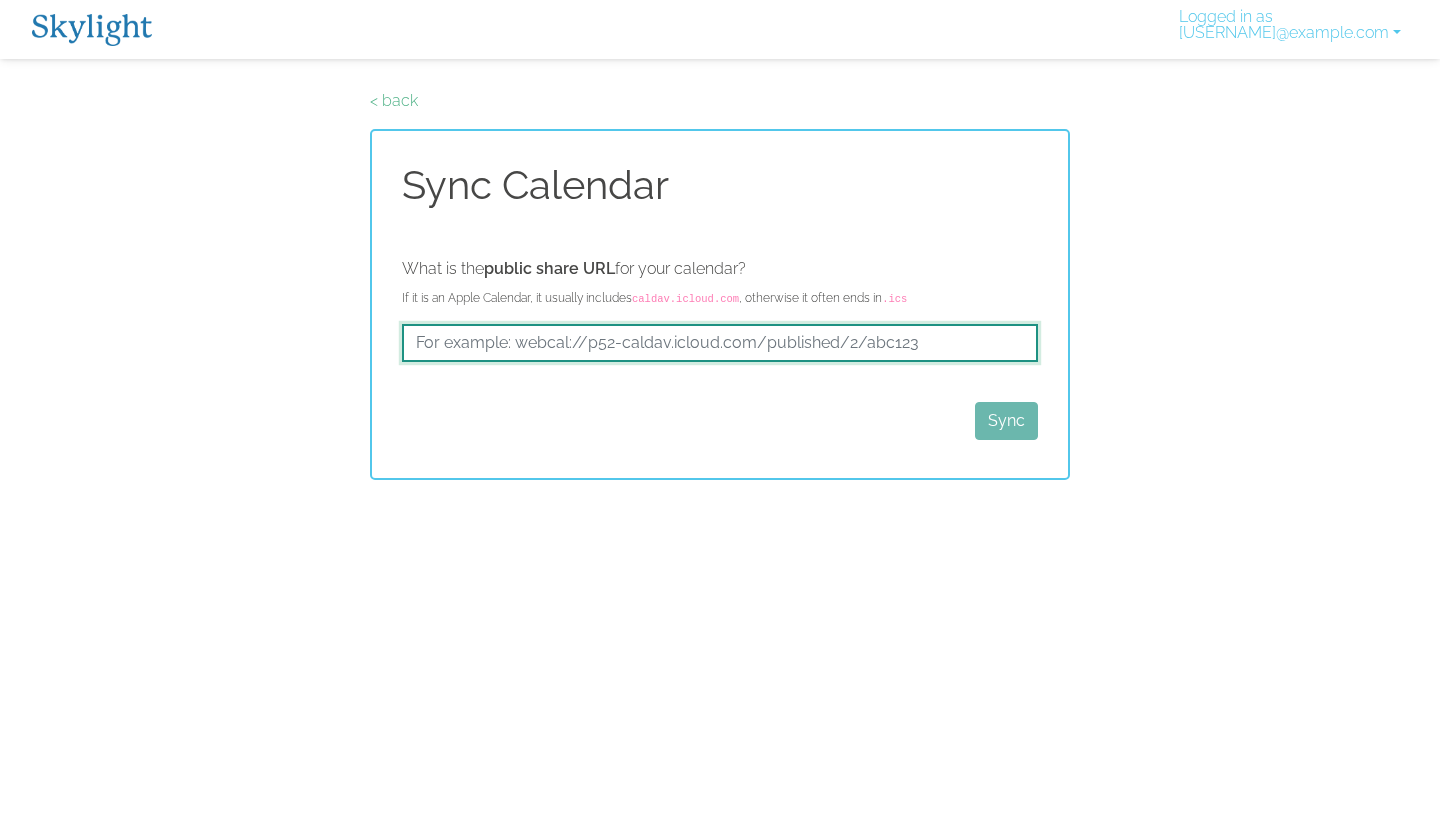 drag, startPoint x: 932, startPoint y: 344, endPoint x: 476, endPoint y: 317, distance: 456.79865 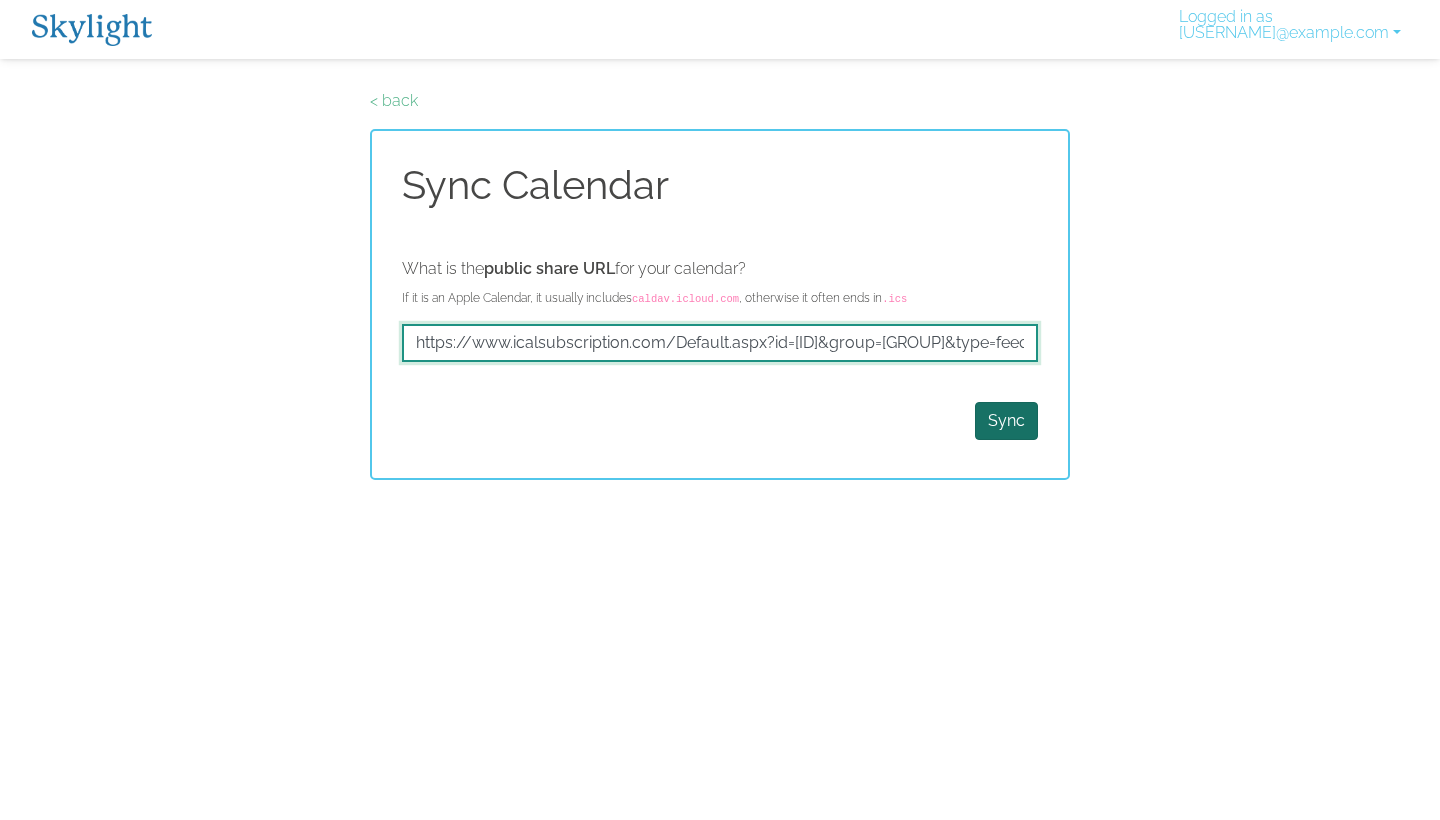 type on "https://www.icalsubscription.com/Default.aspx?id=1&group=356&type=feed" 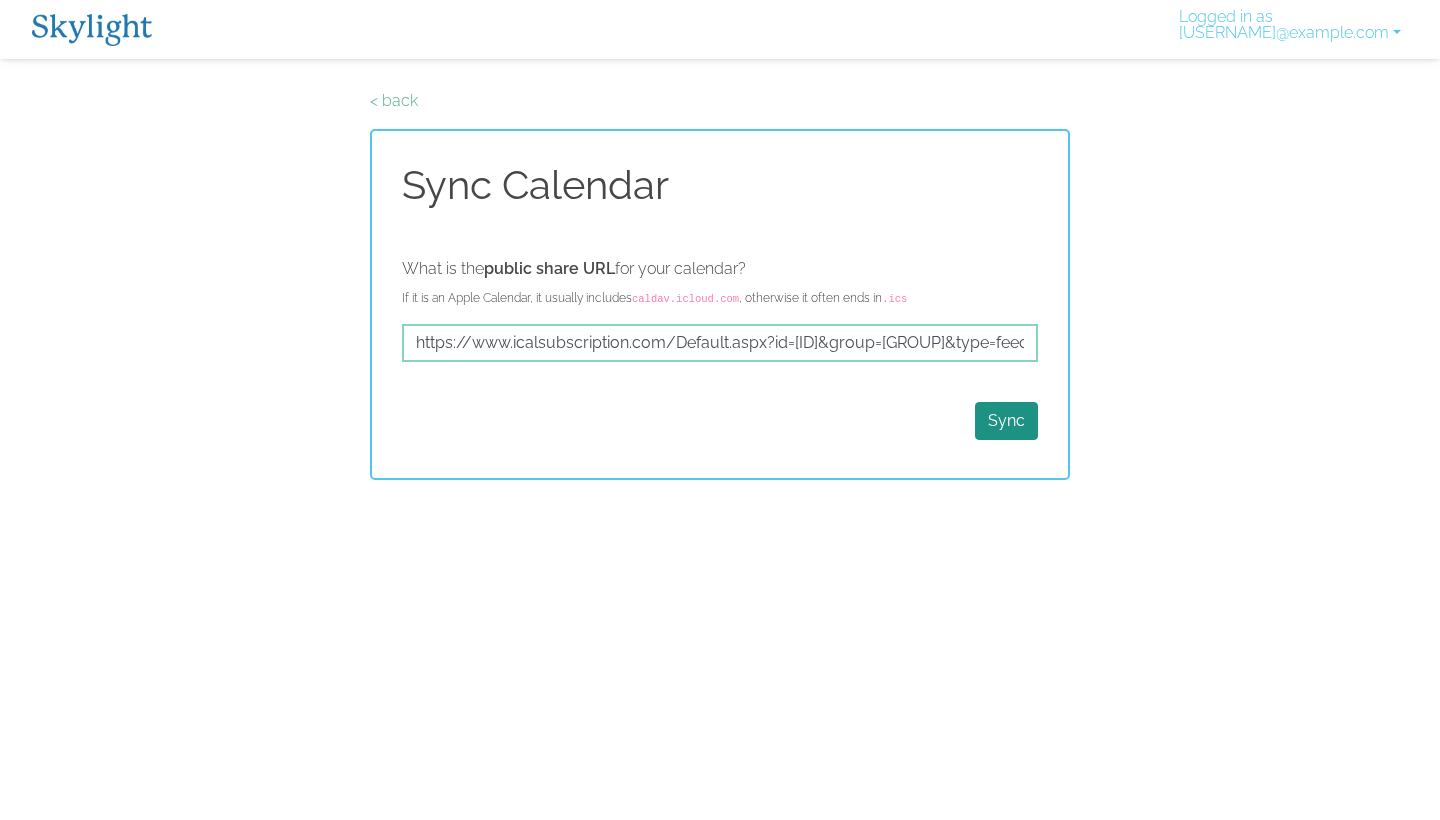 click on "Sync" at bounding box center (1006, 421) 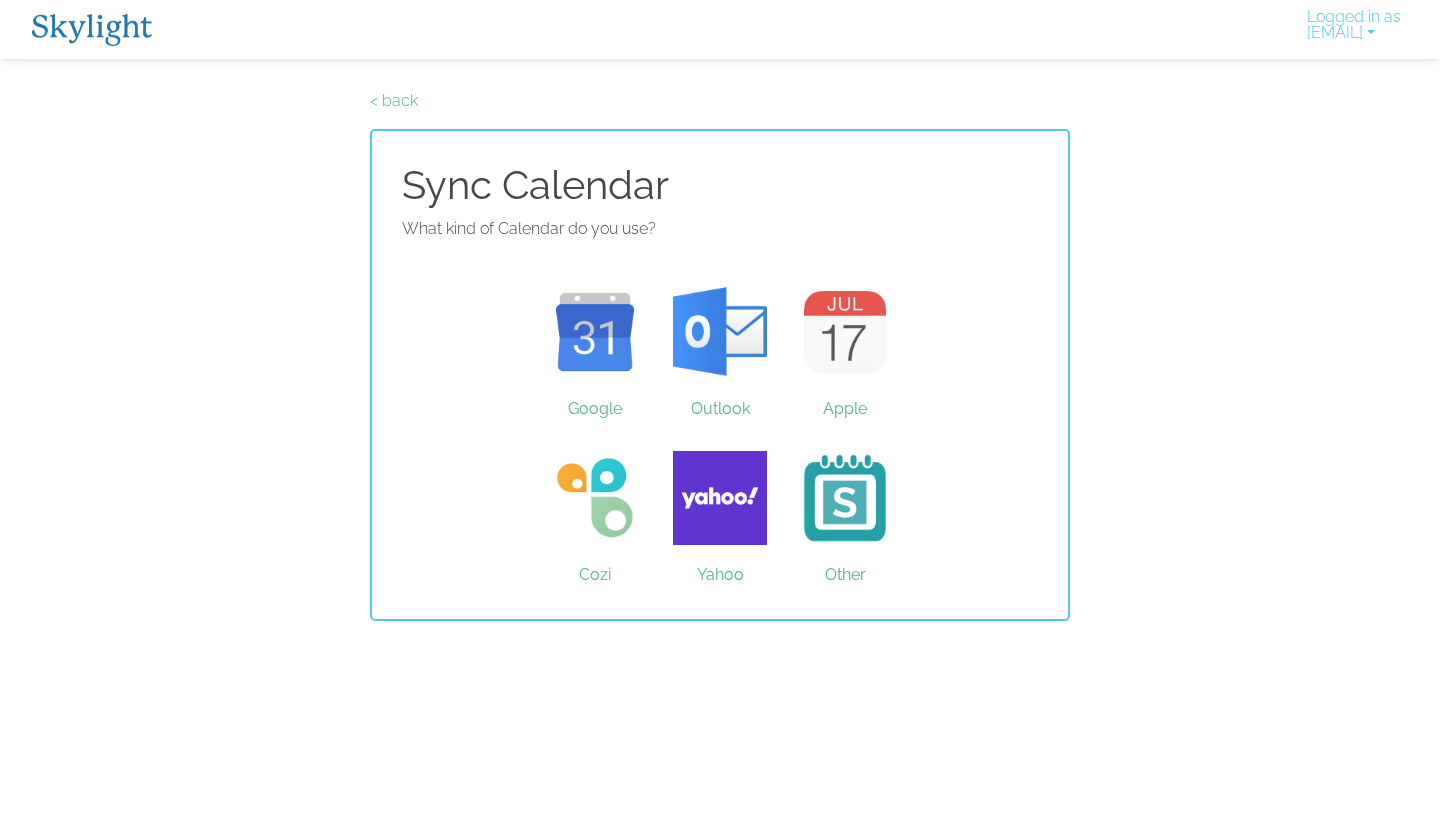scroll, scrollTop: 0, scrollLeft: 0, axis: both 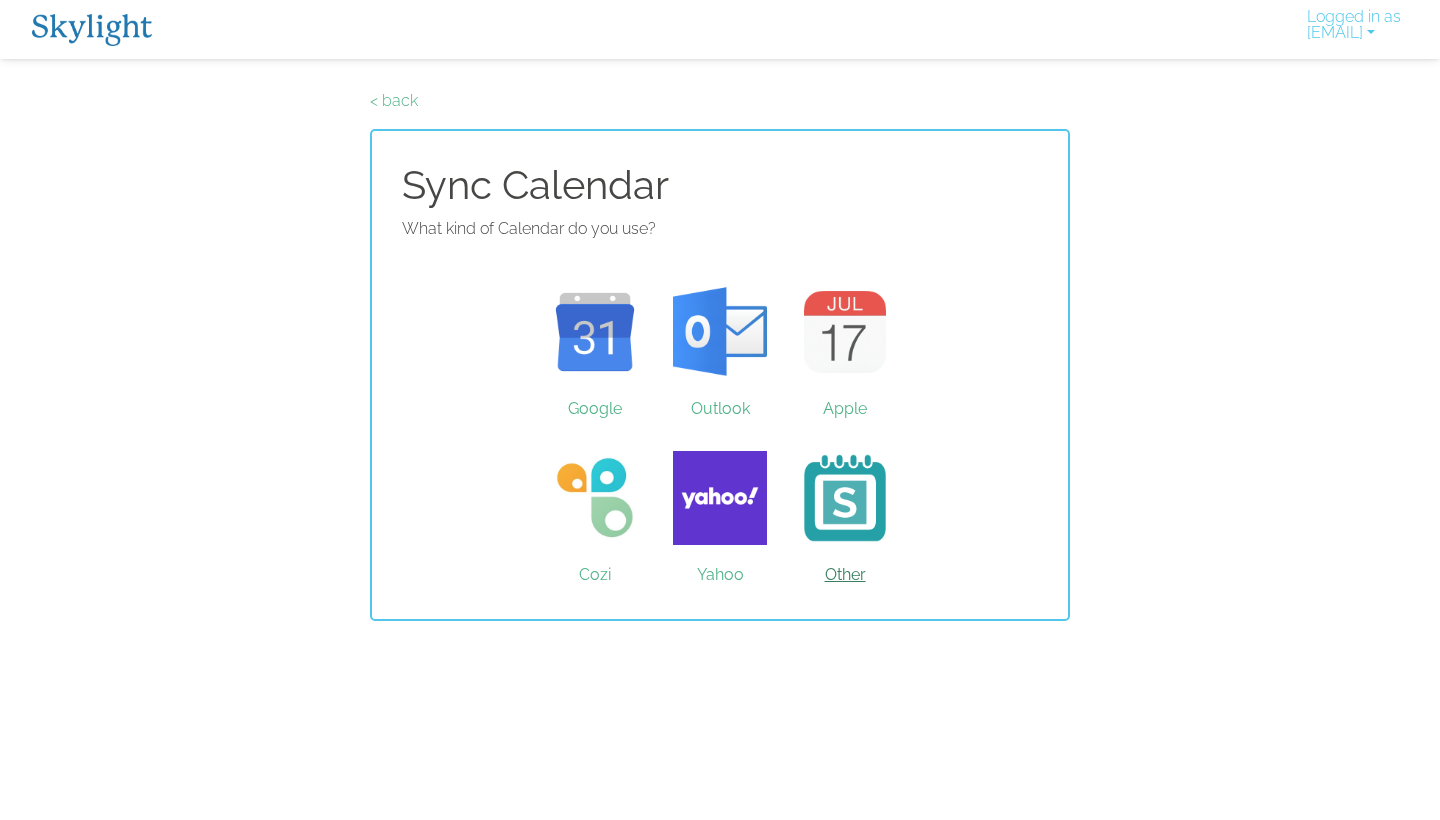 click on "Other" at bounding box center (845, 498) 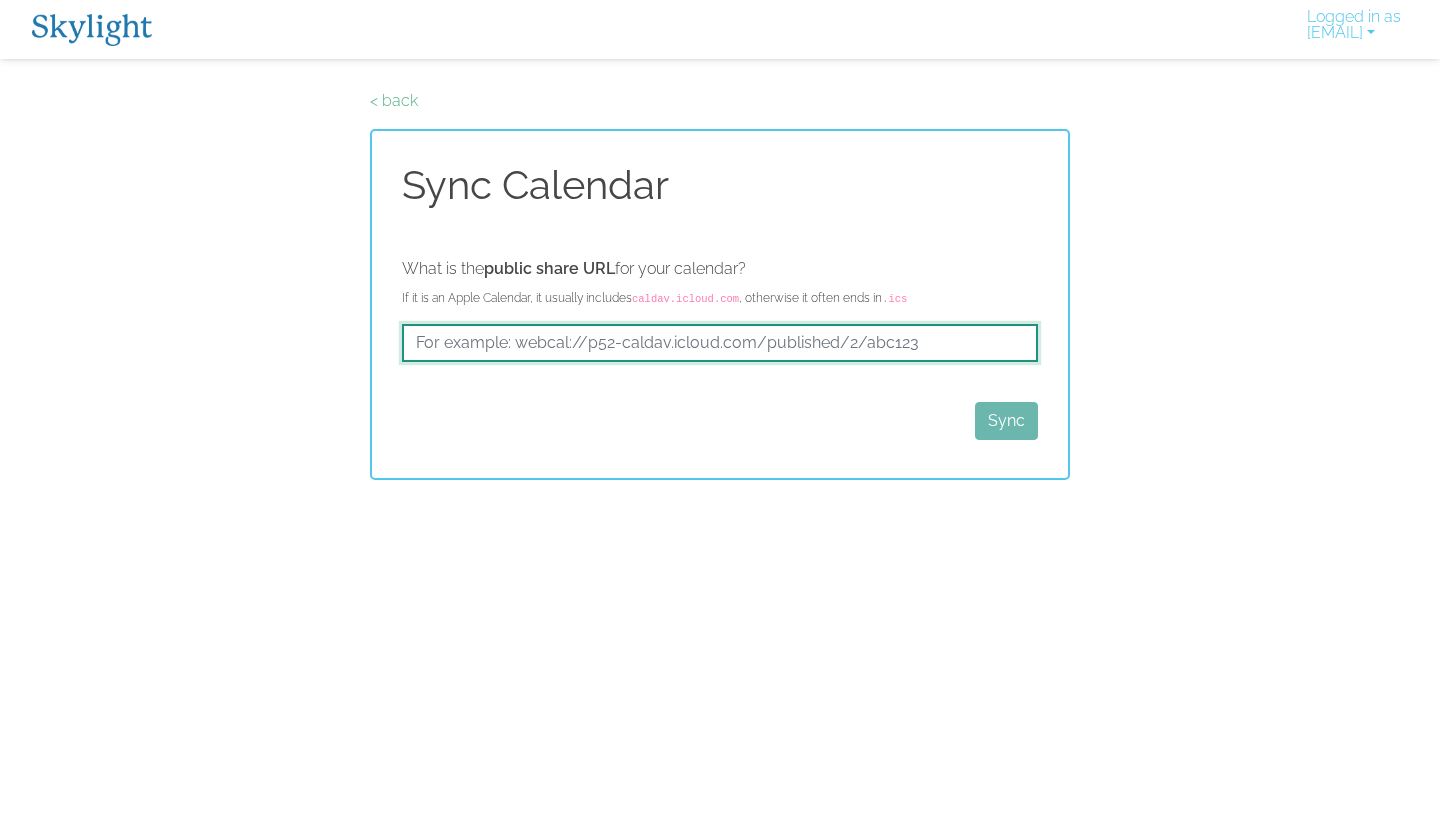 click at bounding box center (720, 343) 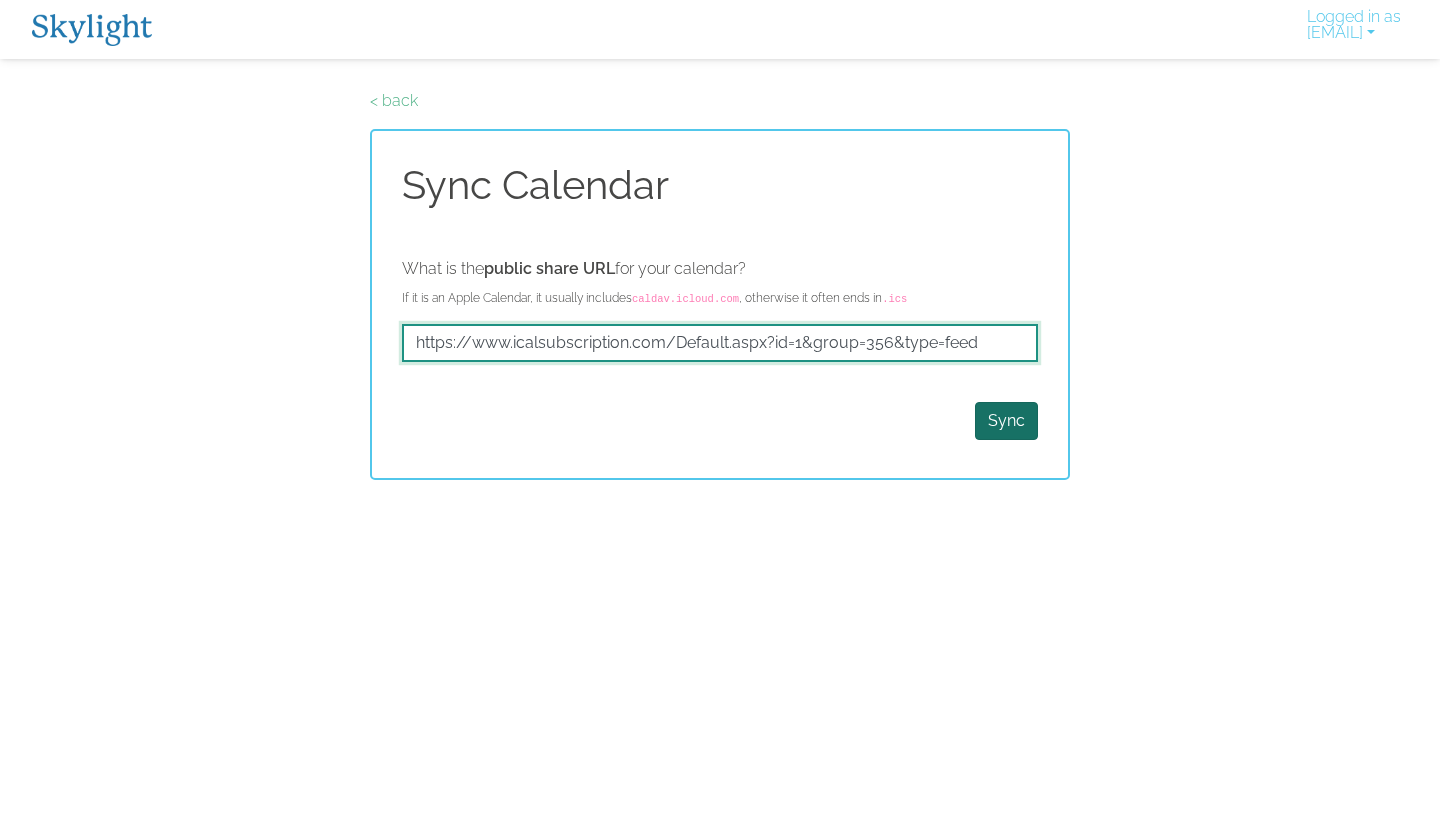 type on "https://www.icalsubscription.com/Default.aspx?id=1&group=356&type=feed" 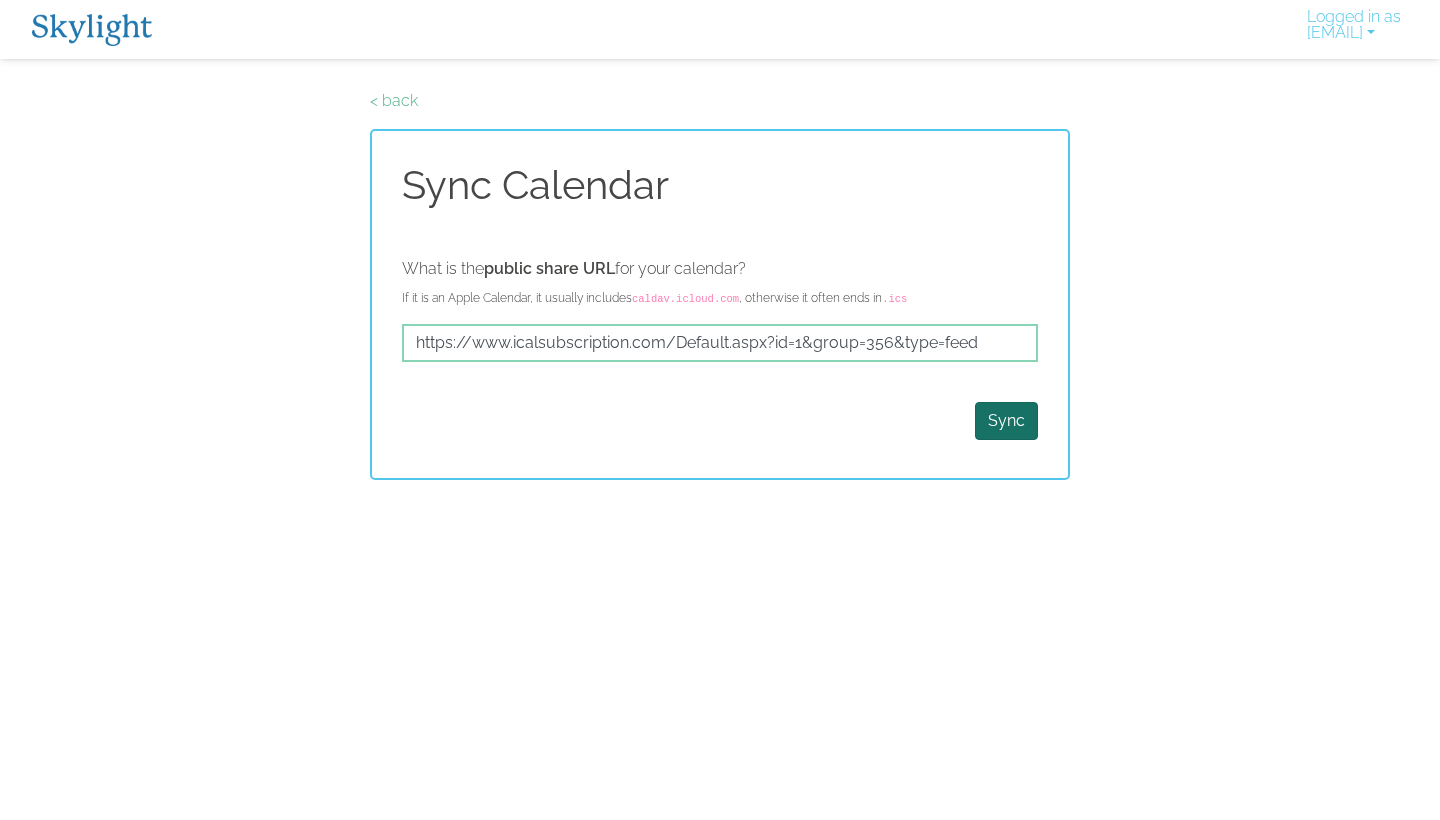 click on "Sync" at bounding box center (1006, 421) 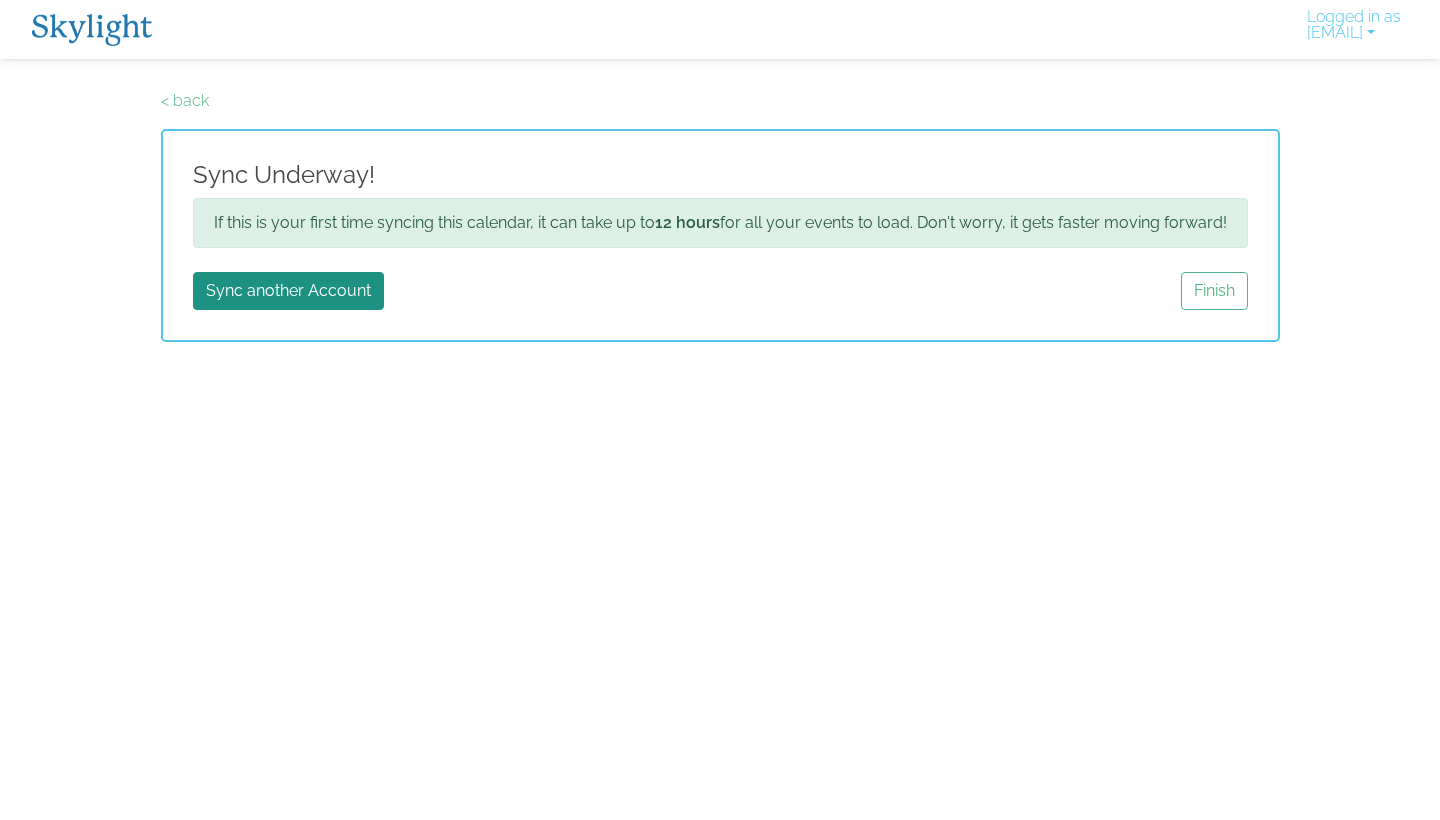 scroll, scrollTop: 0, scrollLeft: 0, axis: both 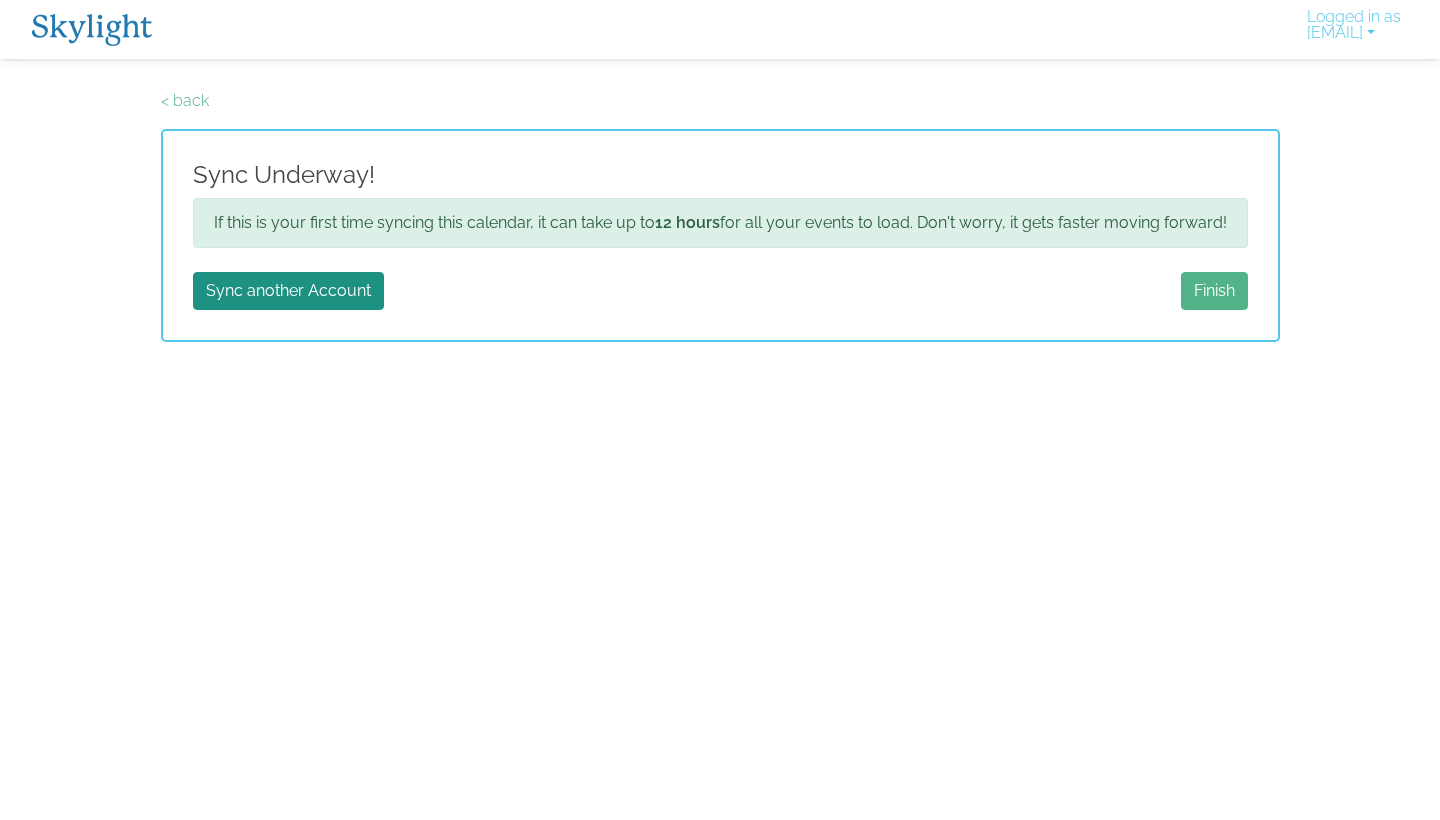 click on "Finish" at bounding box center (1214, 291) 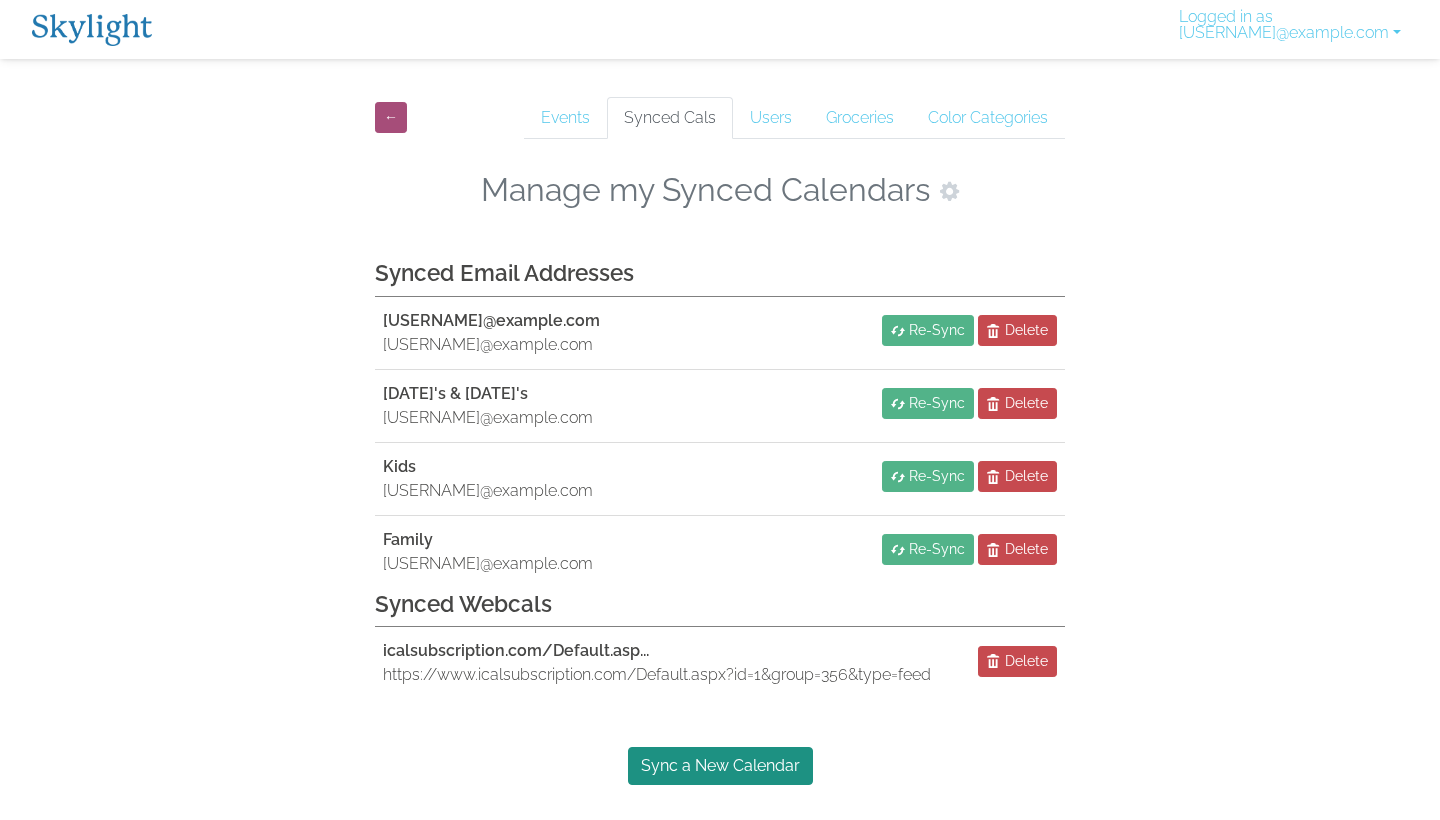 scroll, scrollTop: 0, scrollLeft: 0, axis: both 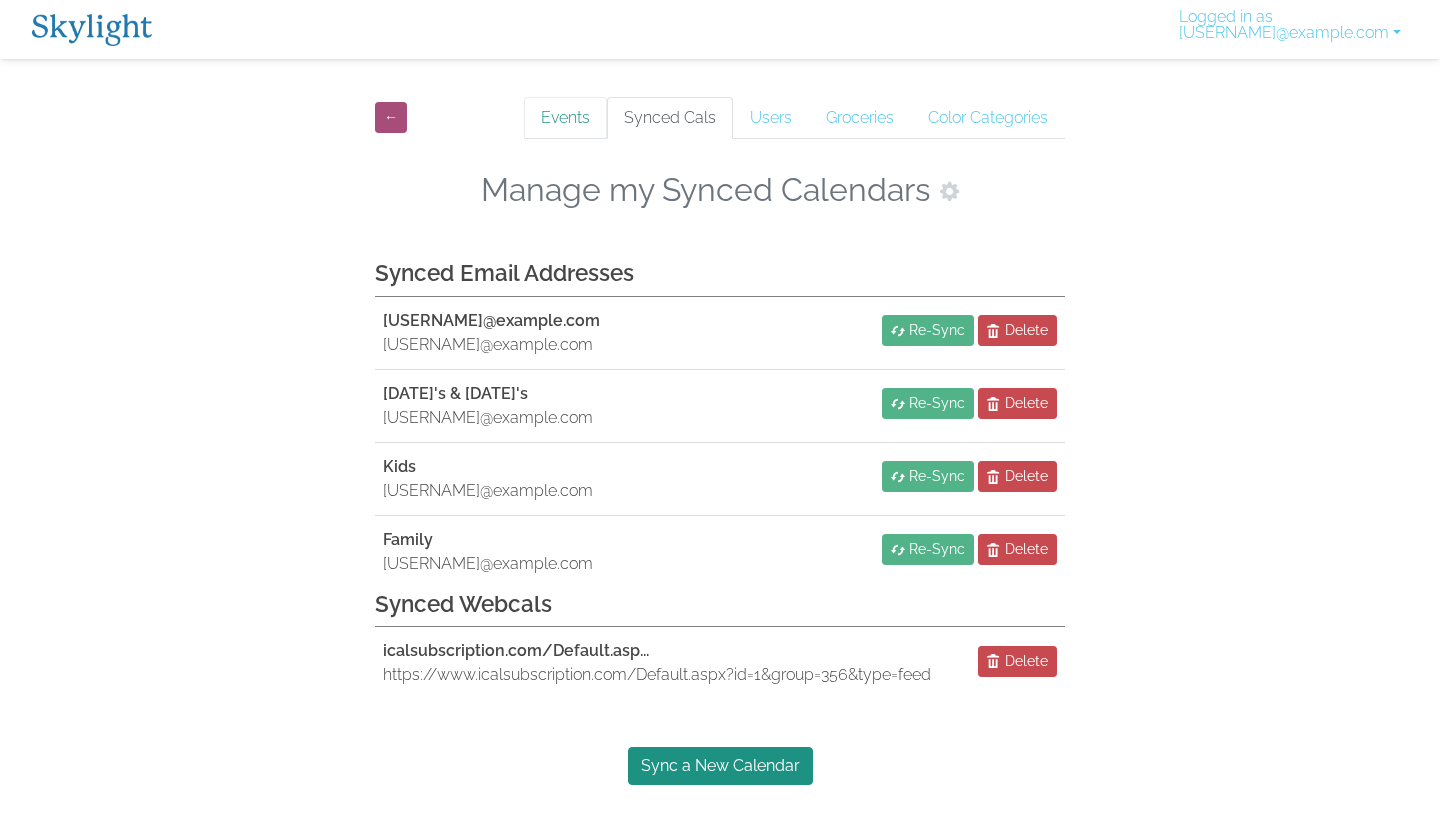 click on "Events" at bounding box center [565, 118] 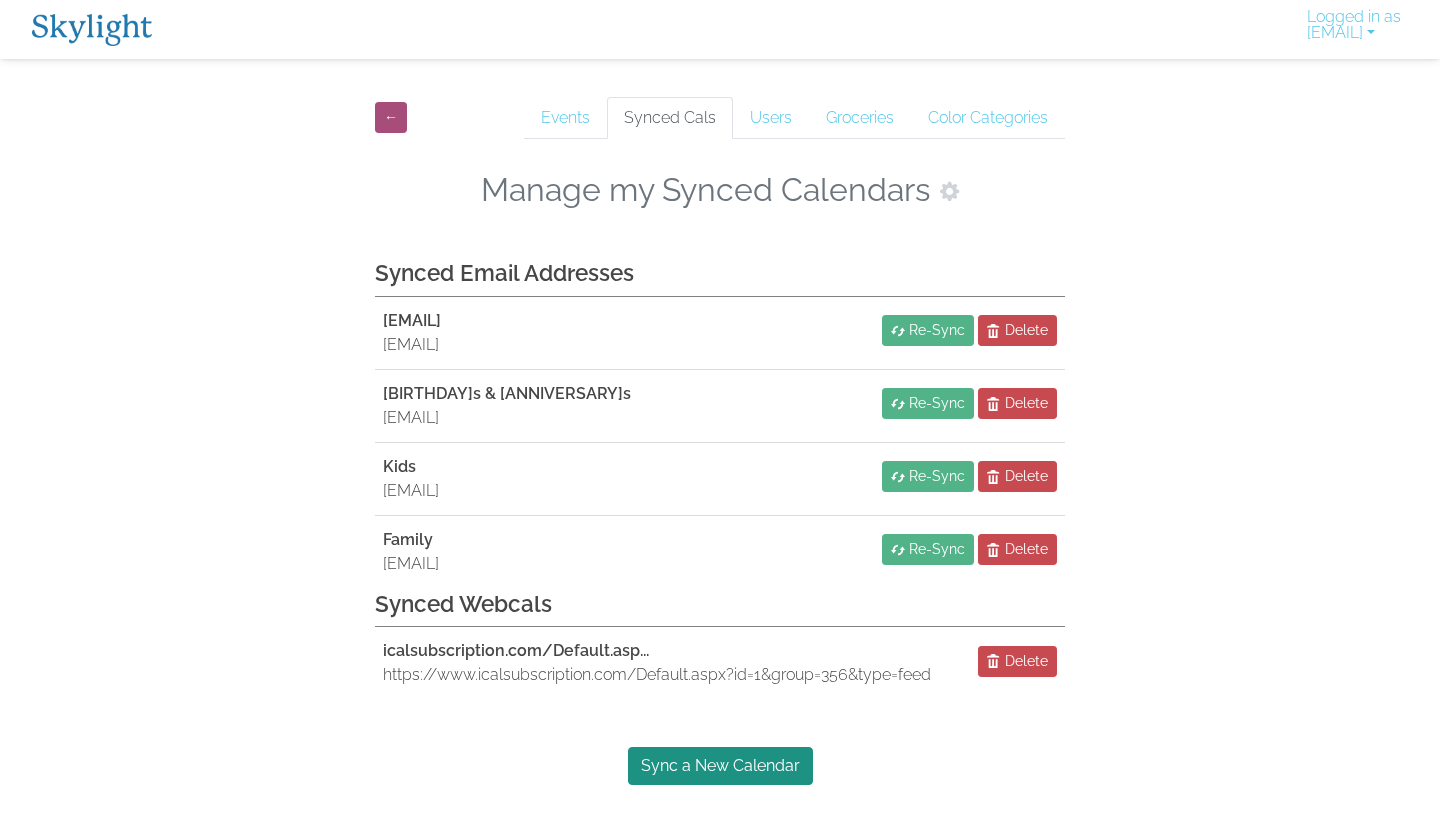 scroll, scrollTop: 0, scrollLeft: 0, axis: both 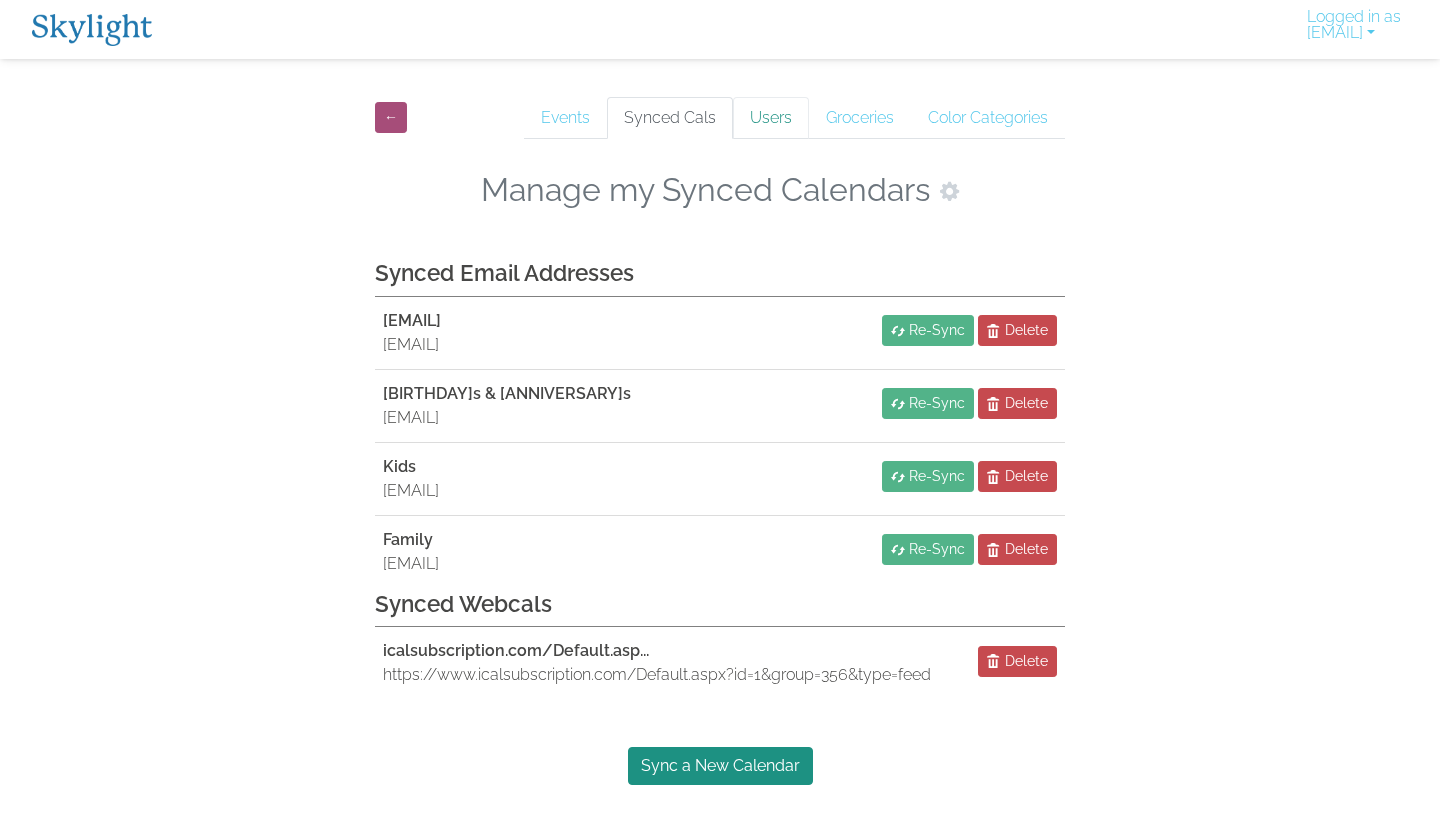 click on "Users" at bounding box center (771, 118) 